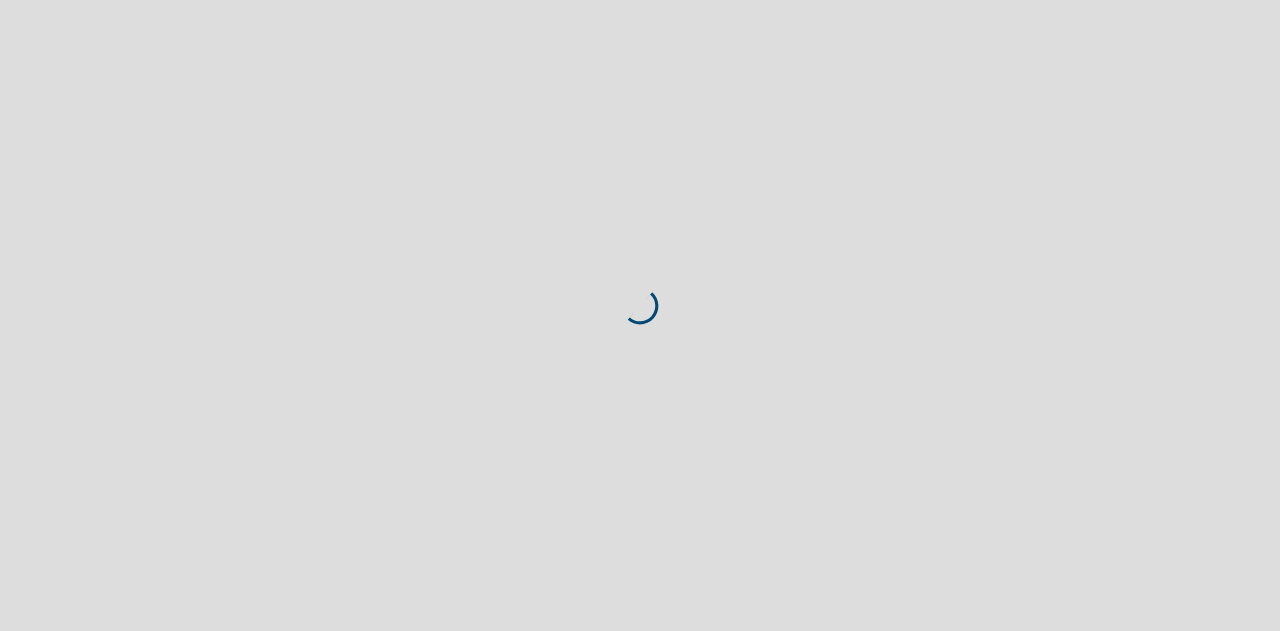 scroll, scrollTop: 0, scrollLeft: 0, axis: both 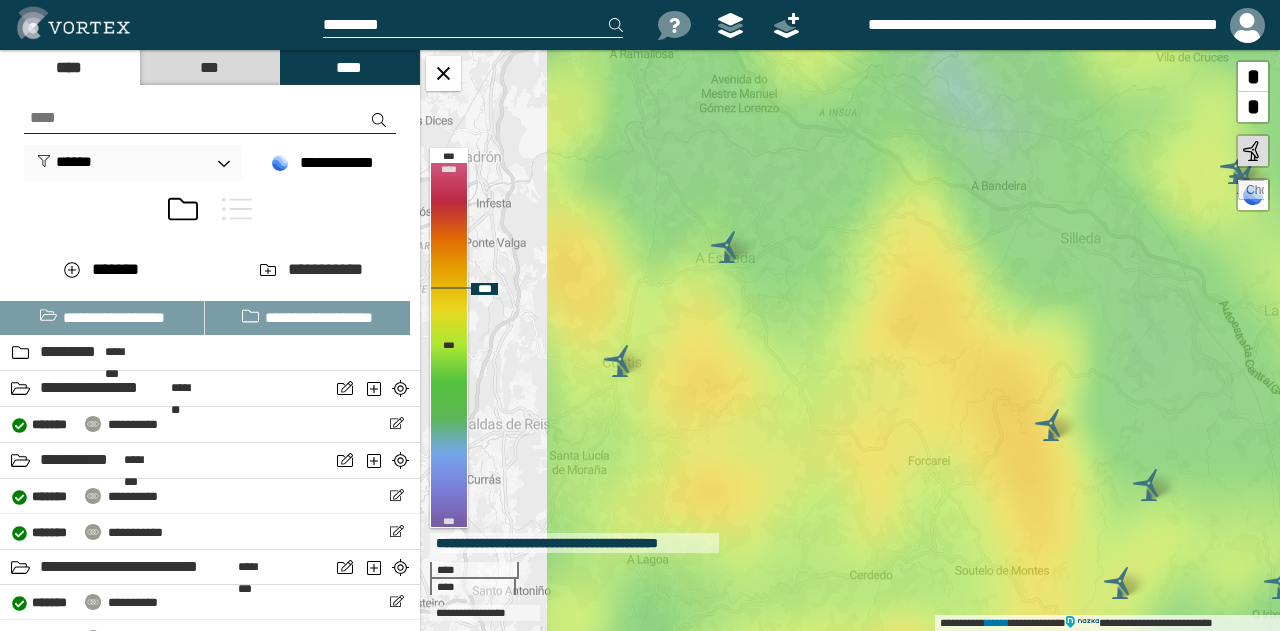 drag, startPoint x: 712, startPoint y: 341, endPoint x: 994, endPoint y: 321, distance: 282.70834 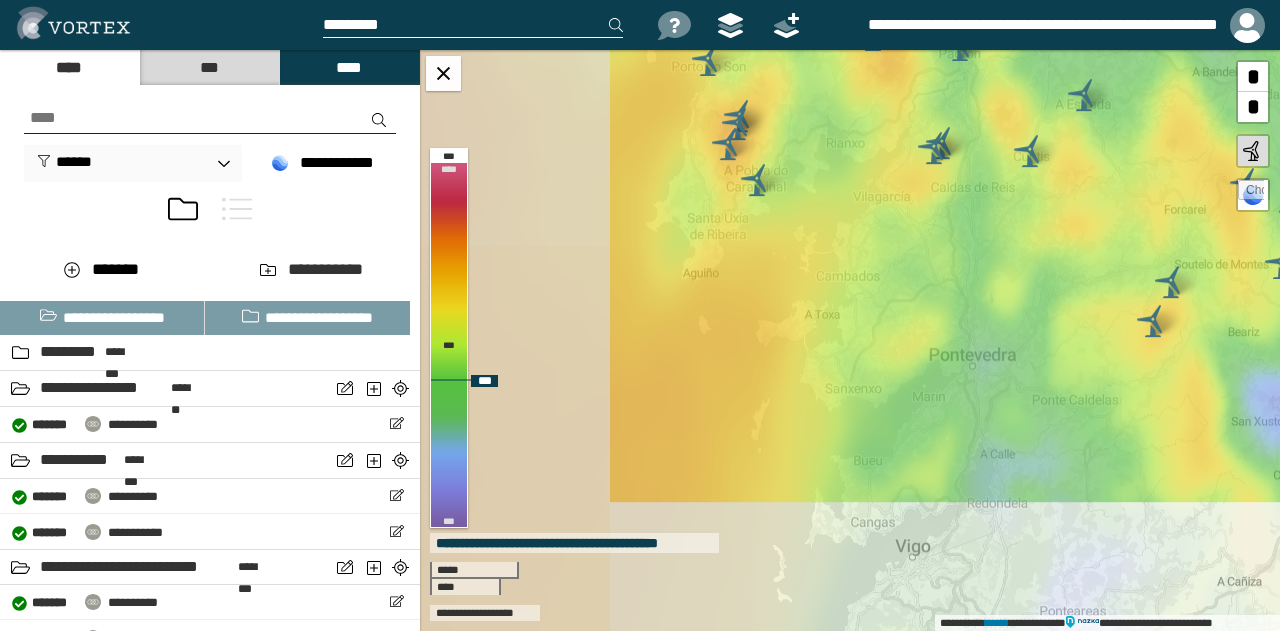 drag, startPoint x: 756, startPoint y: 393, endPoint x: 958, endPoint y: 215, distance: 269.23596 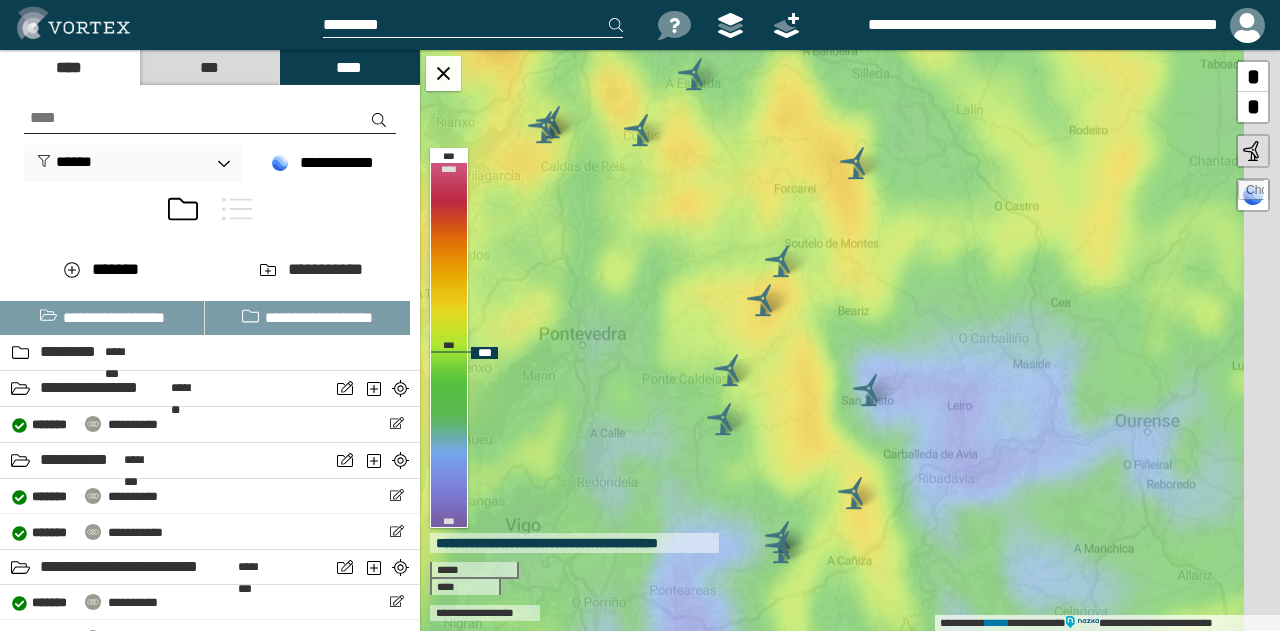 drag, startPoint x: 984, startPoint y: 132, endPoint x: 580, endPoint y: 93, distance: 405.87805 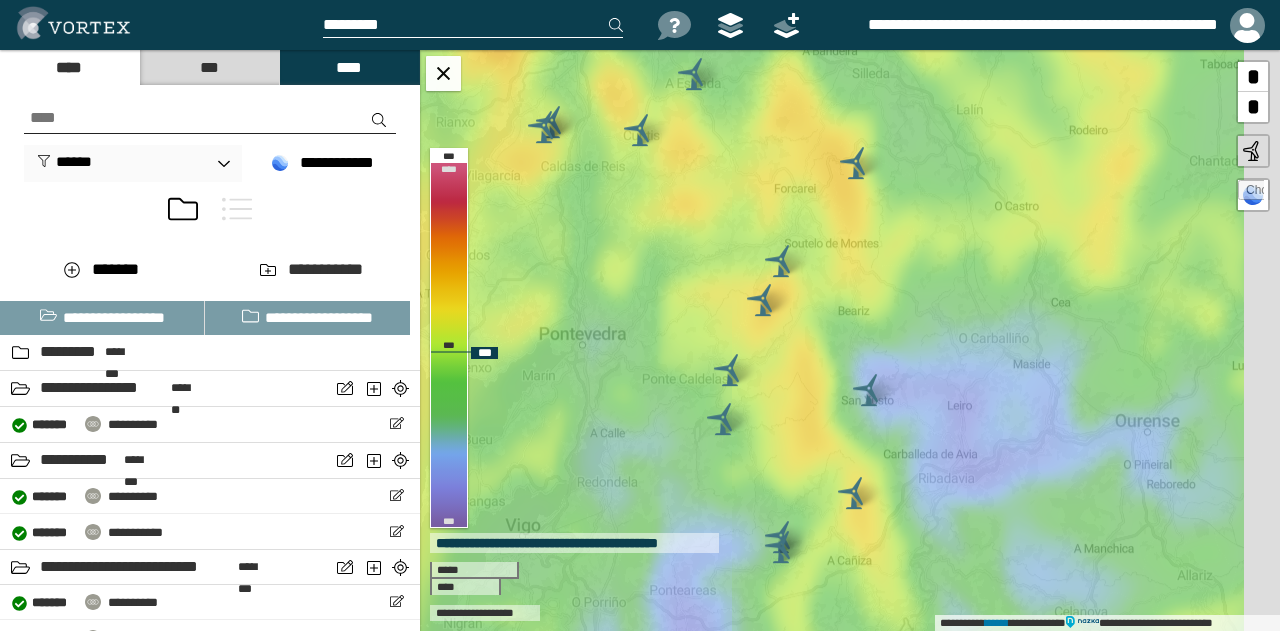click on "**********" at bounding box center (850, 340) 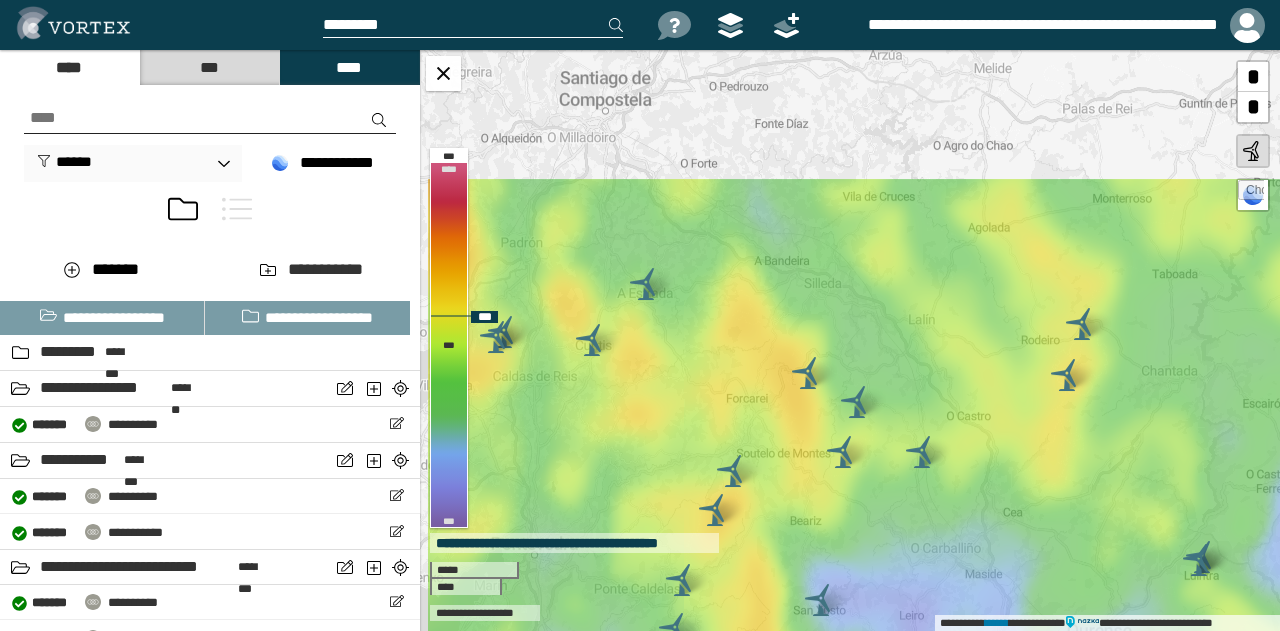 drag, startPoint x: 782, startPoint y: 129, endPoint x: 812, endPoint y: 379, distance: 251.79356 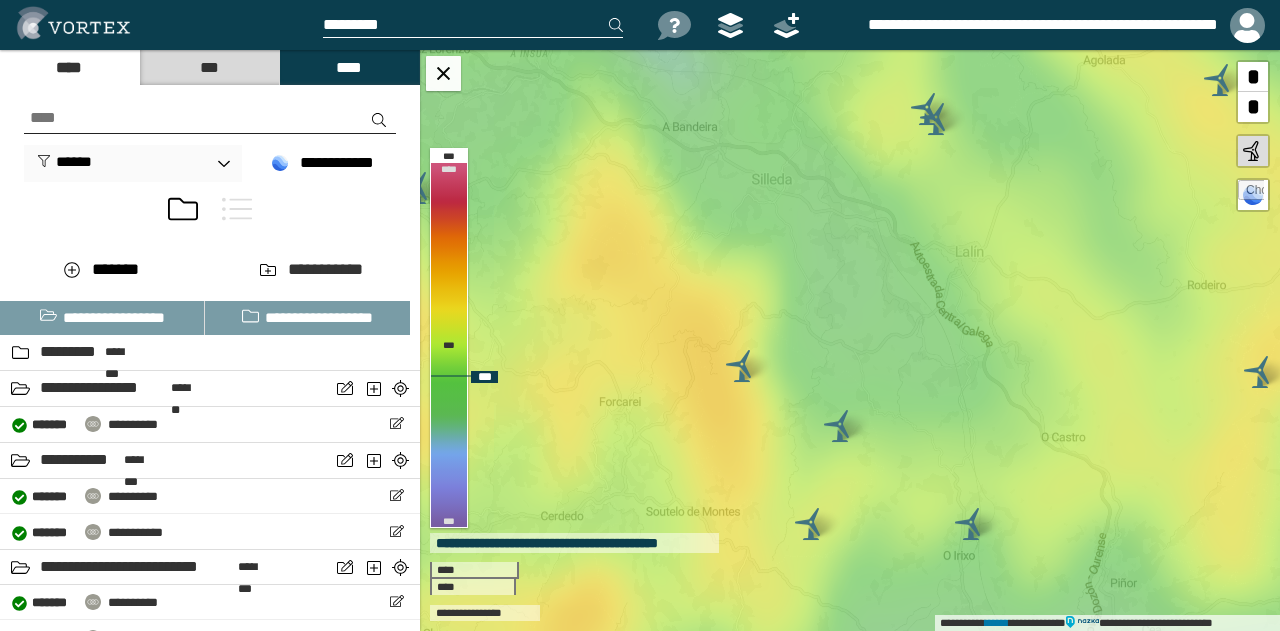 drag, startPoint x: 805, startPoint y: 434, endPoint x: 757, endPoint y: 268, distance: 172.80046 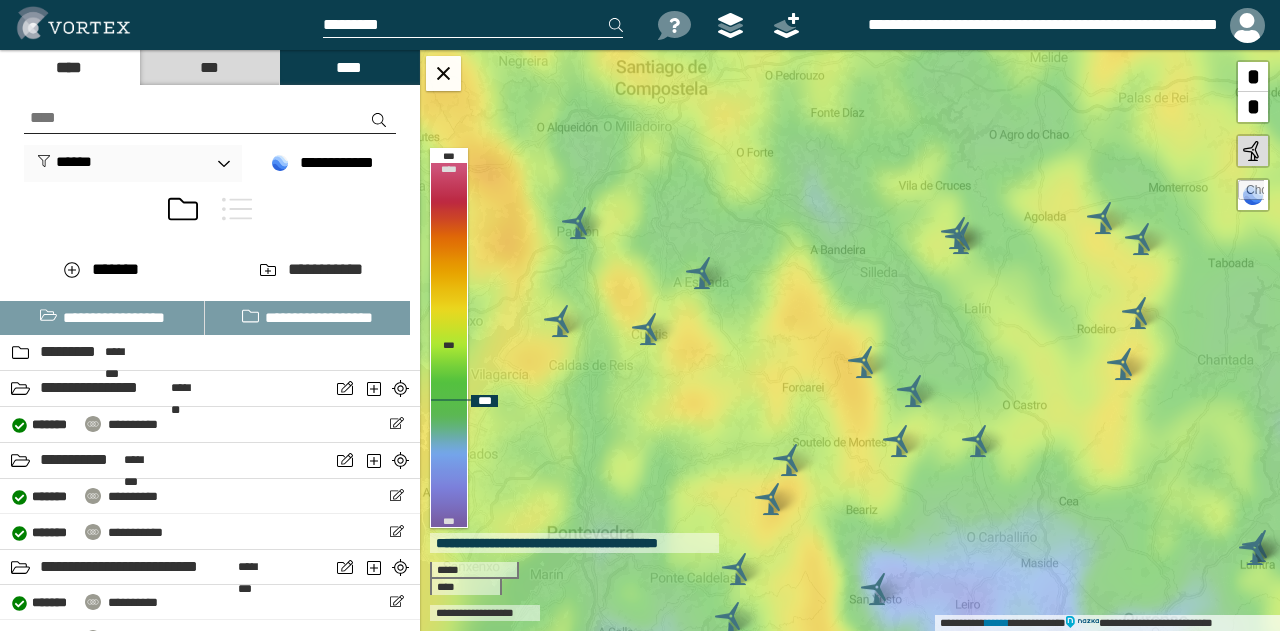 drag, startPoint x: 758, startPoint y: 185, endPoint x: 903, endPoint y: 298, distance: 183.83145 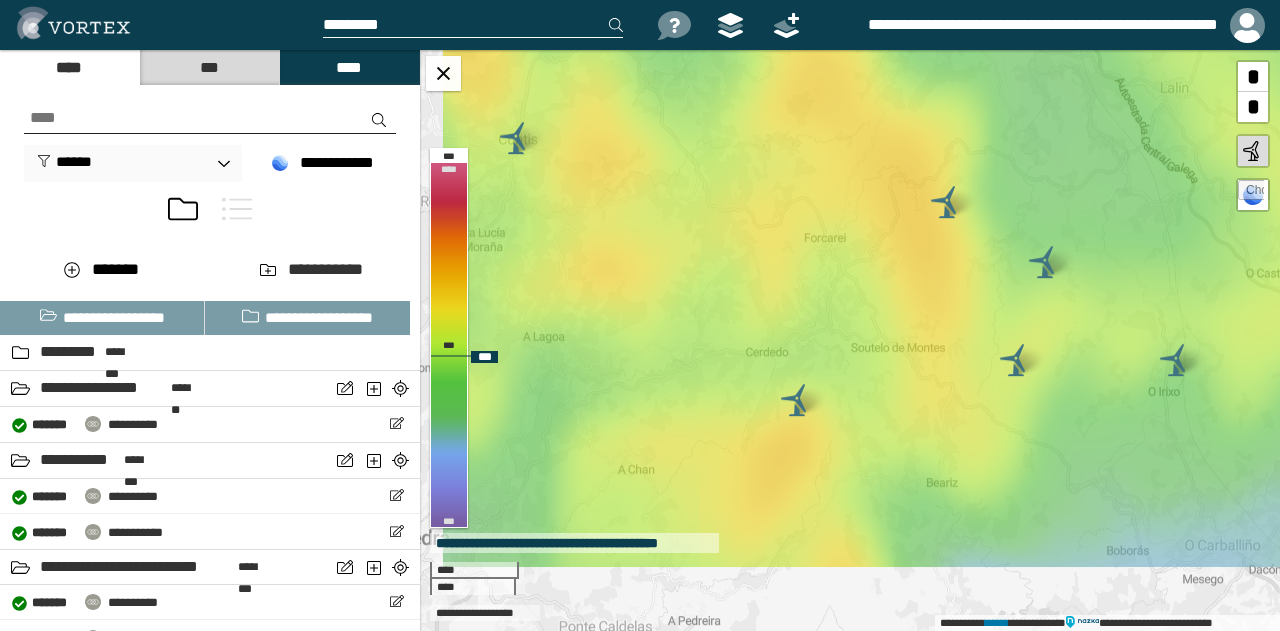 drag, startPoint x: 908, startPoint y: 440, endPoint x: 964, endPoint y: 206, distance: 240.60756 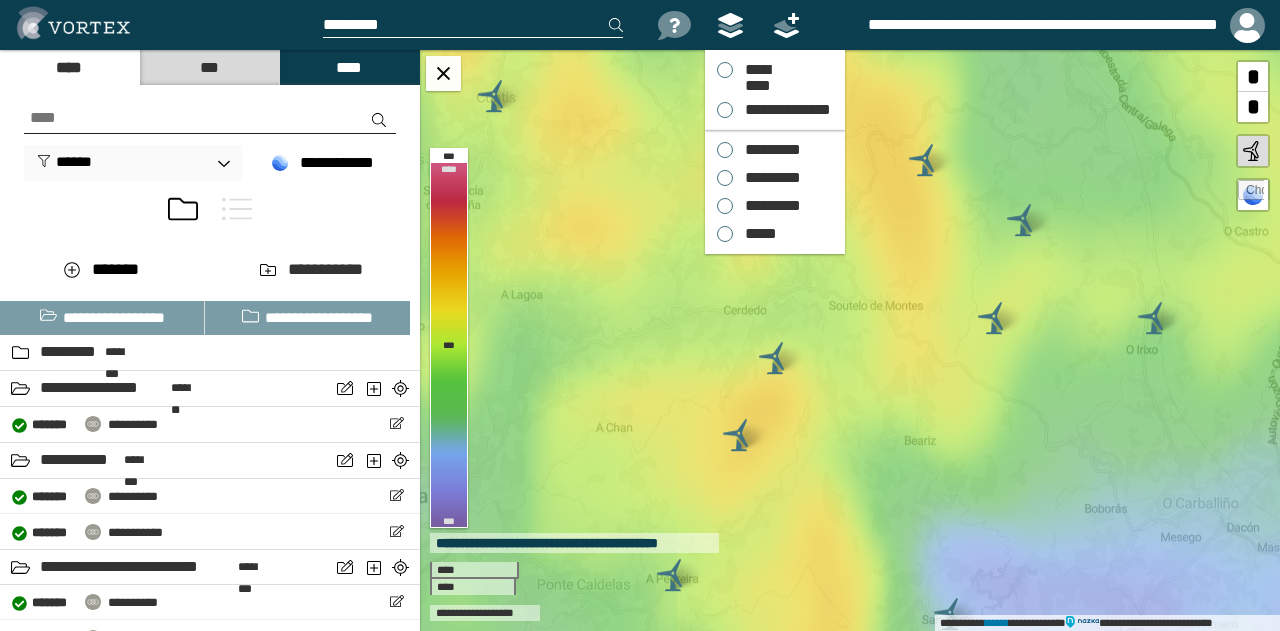click at bounding box center [730, 25] 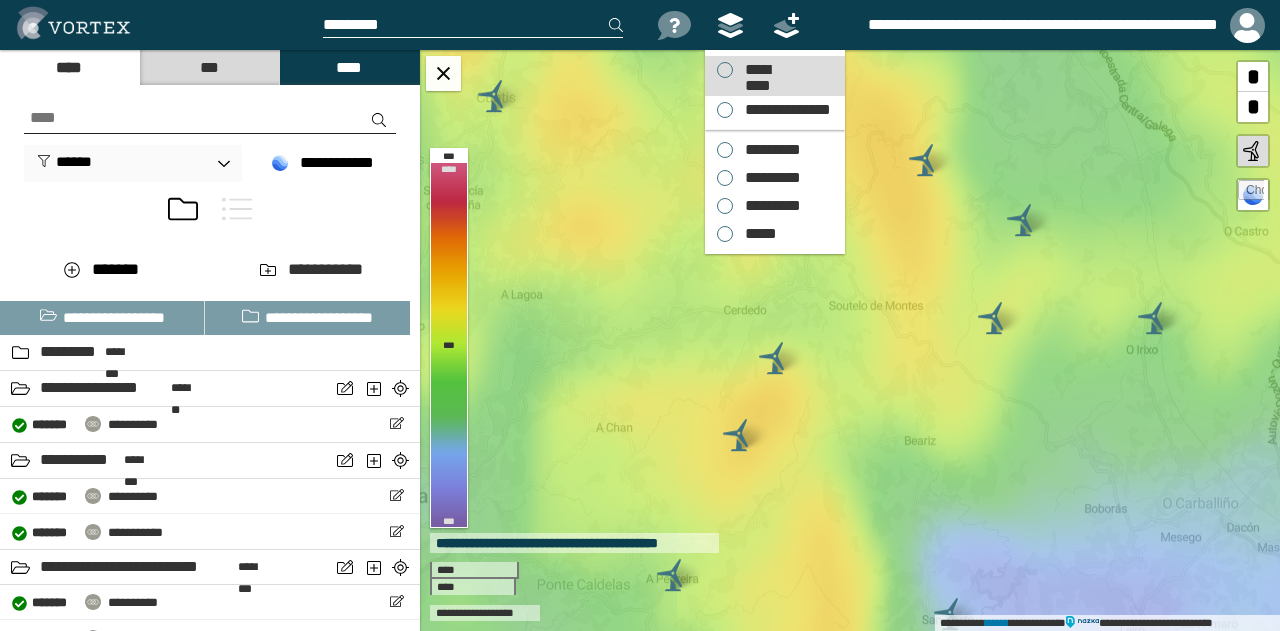 click on "*********" at bounding box center (757, 70) 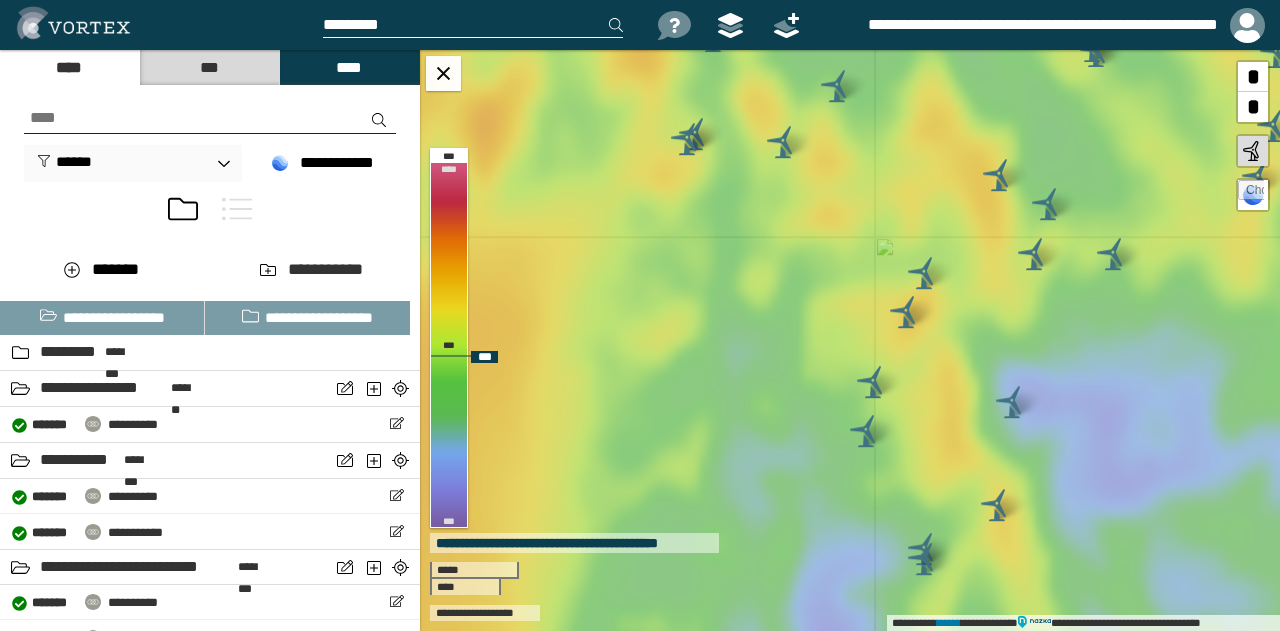 drag, startPoint x: 786, startPoint y: 377, endPoint x: 822, endPoint y: 372, distance: 36.345562 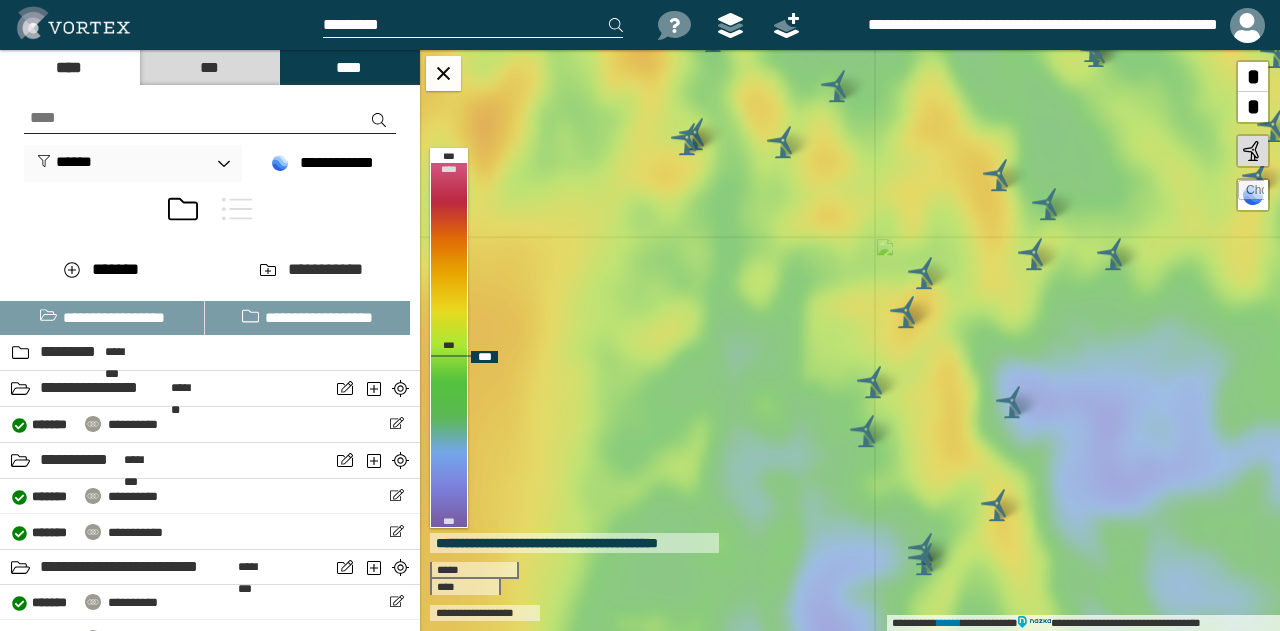 click on "**********" at bounding box center [850, 340] 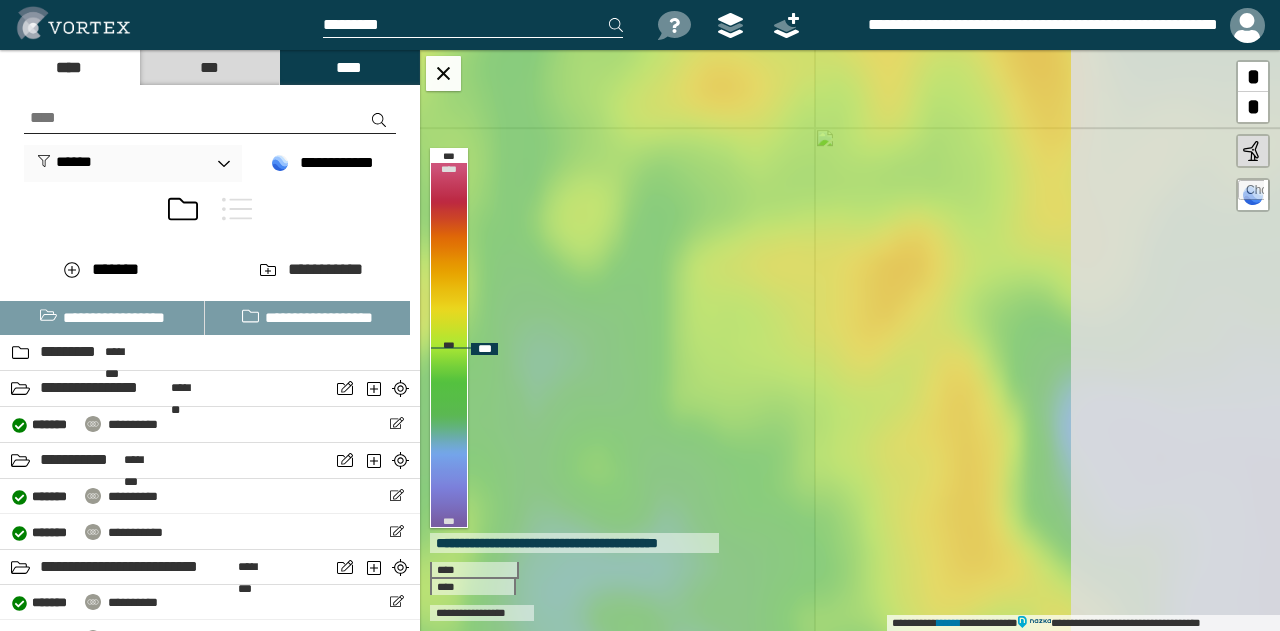 drag, startPoint x: 964, startPoint y: 331, endPoint x: 720, endPoint y: 346, distance: 244.46063 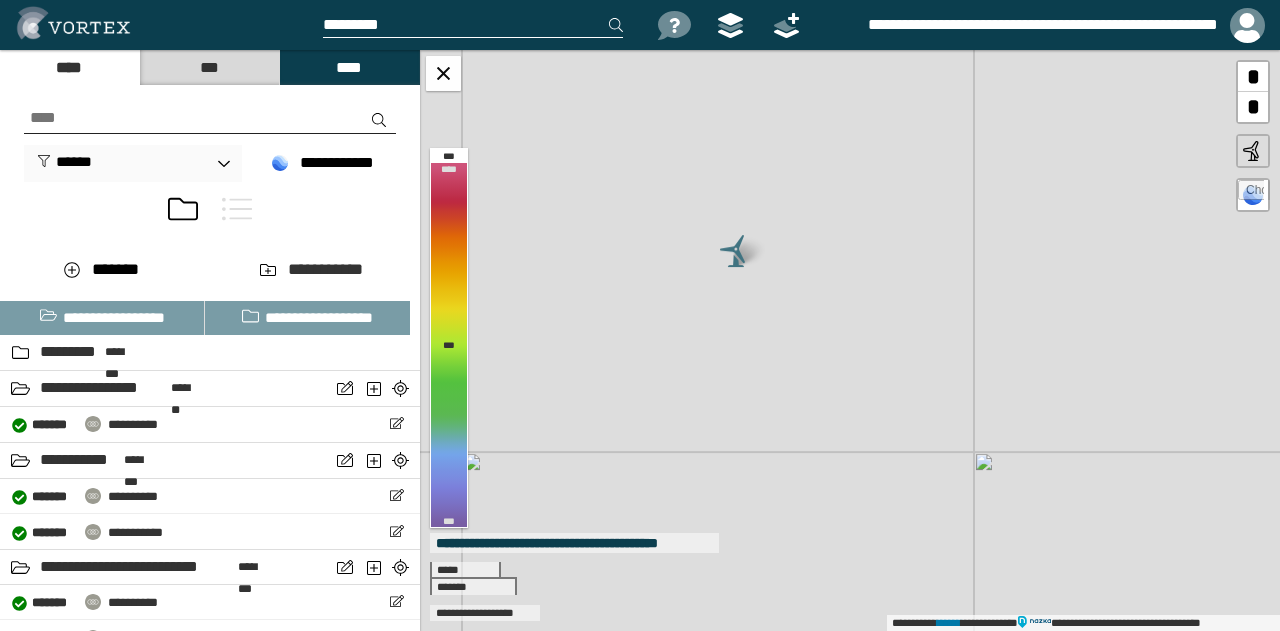 drag, startPoint x: 901, startPoint y: 117, endPoint x: 908, endPoint y: 306, distance: 189.12958 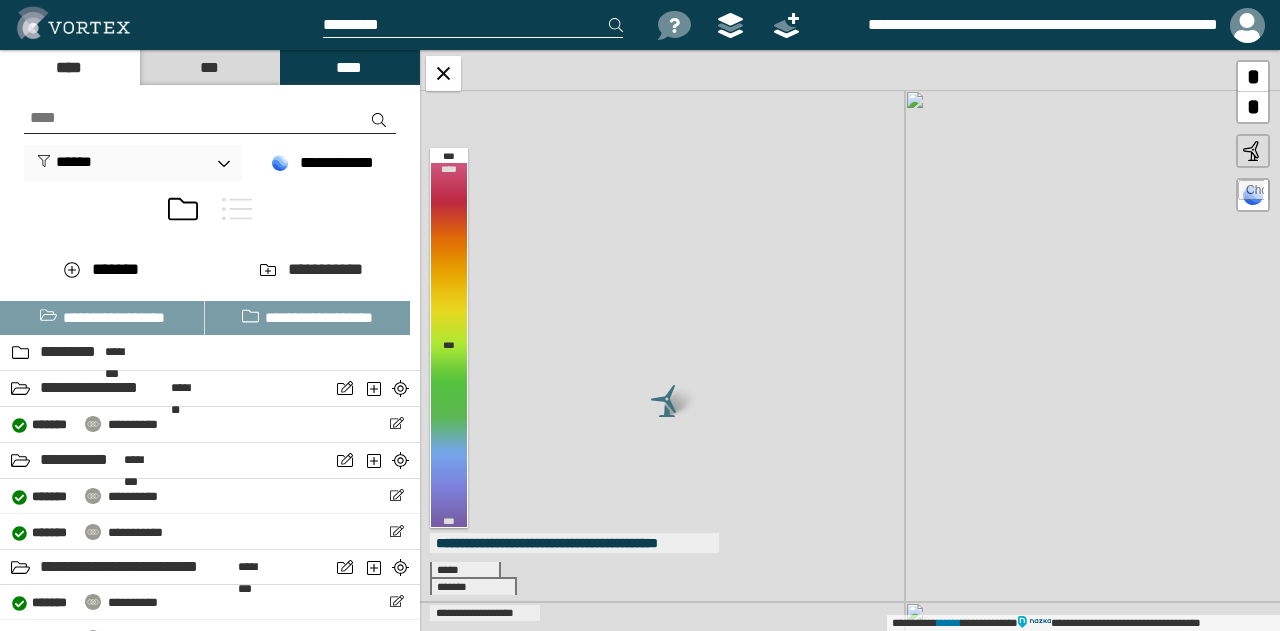 drag, startPoint x: 974, startPoint y: 237, endPoint x: 902, endPoint y: 390, distance: 169.09465 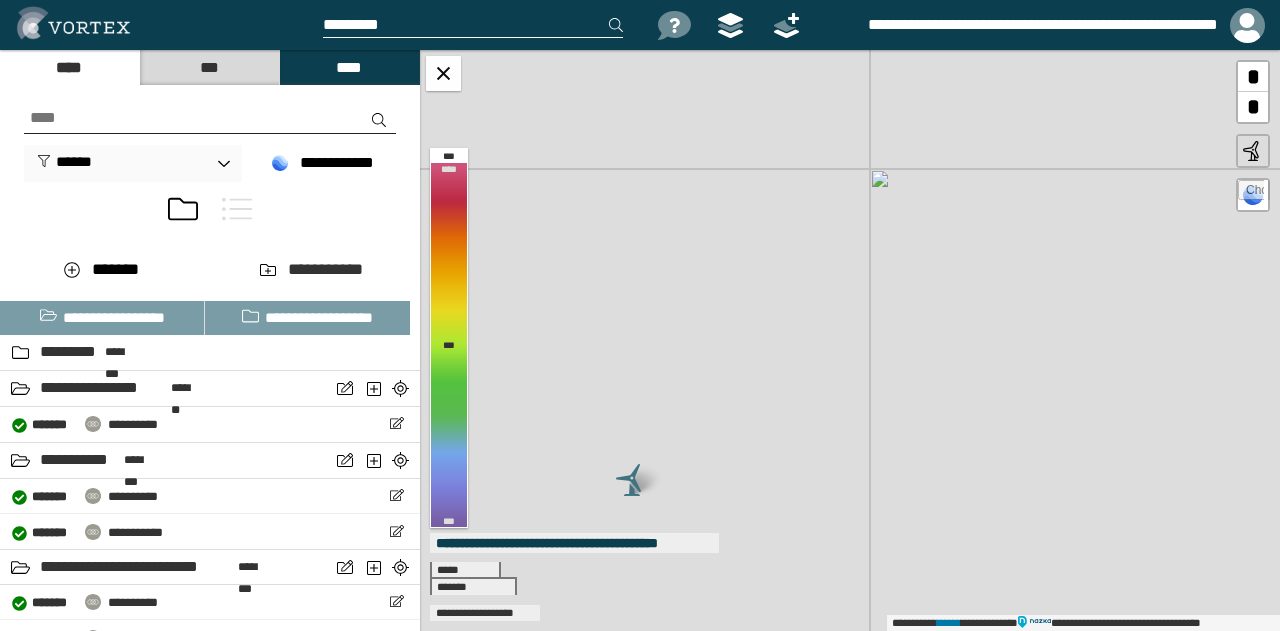drag, startPoint x: 888, startPoint y: 225, endPoint x: 830, endPoint y: 357, distance: 144.18044 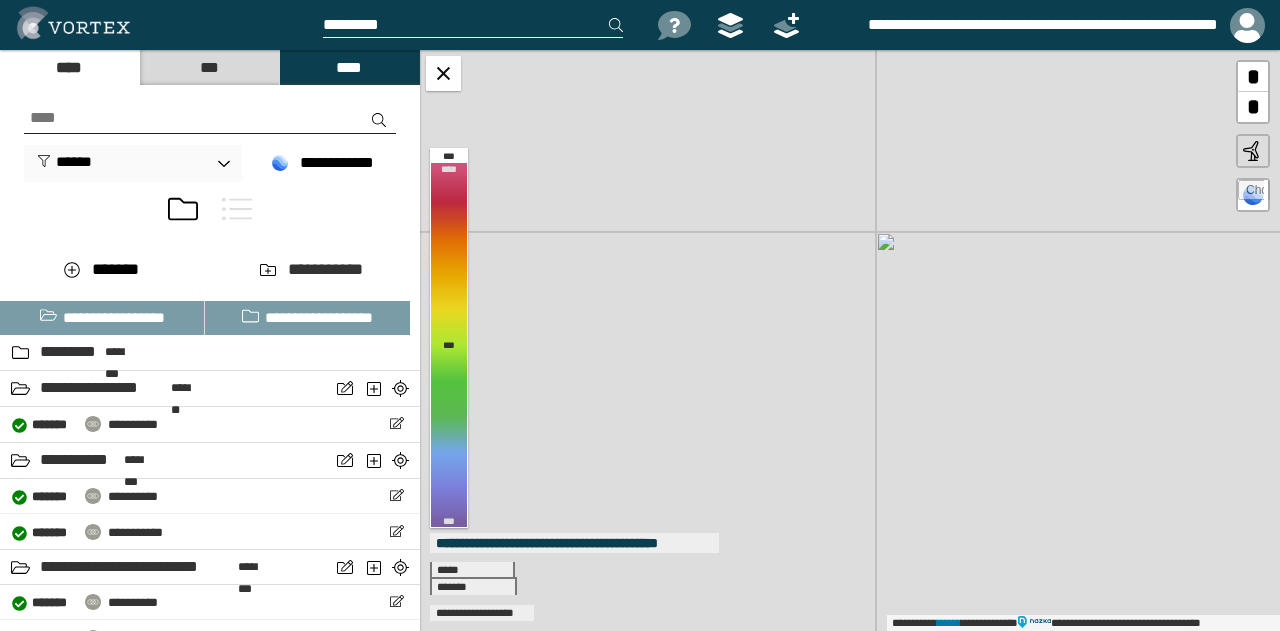 drag, startPoint x: 820, startPoint y: 216, endPoint x: 840, endPoint y: 435, distance: 219.91135 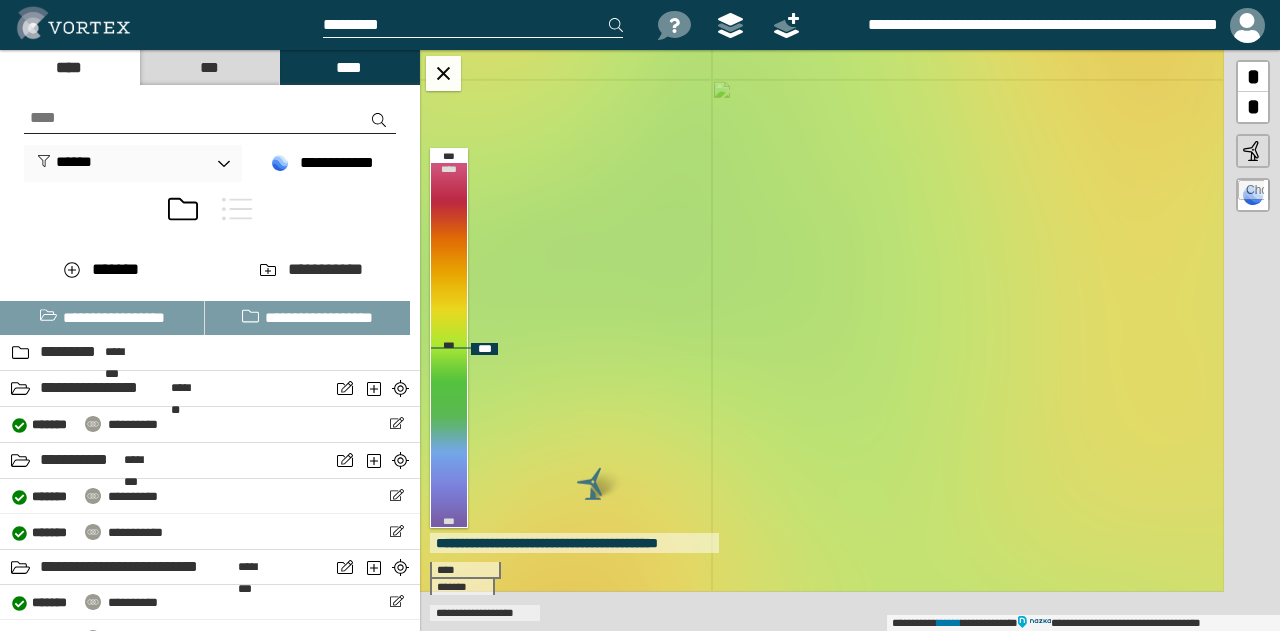 drag, startPoint x: 918, startPoint y: 481, endPoint x: 804, endPoint y: 434, distance: 123.308556 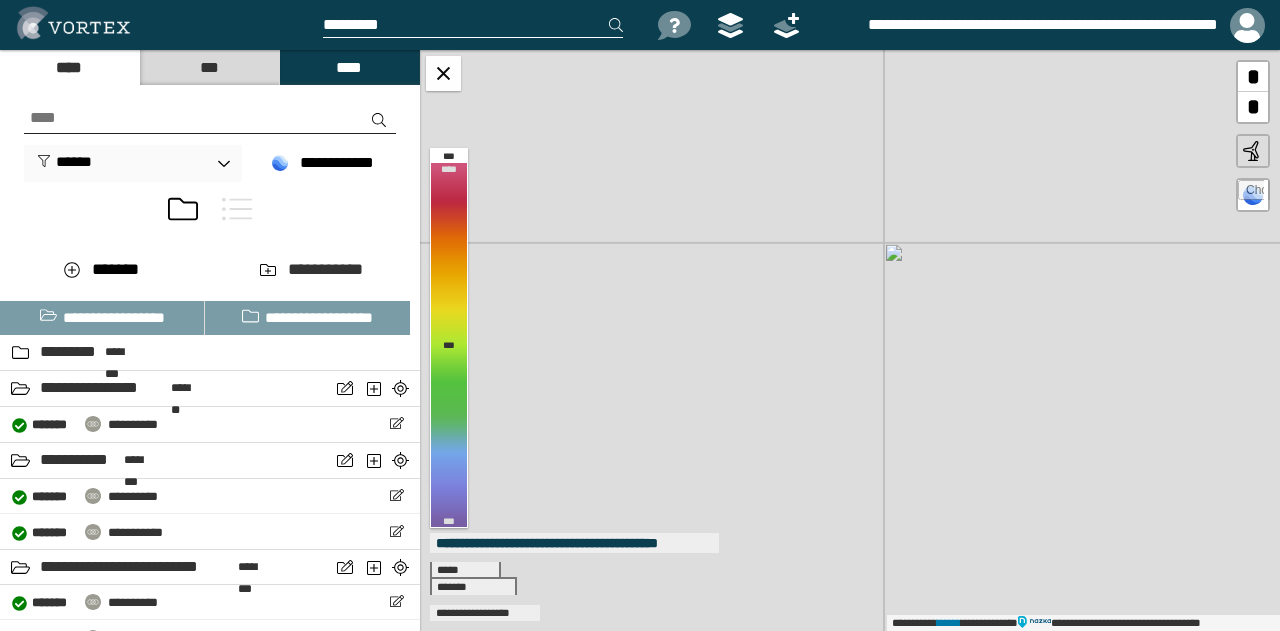 drag, startPoint x: 880, startPoint y: 443, endPoint x: 681, endPoint y: 327, distance: 230.34105 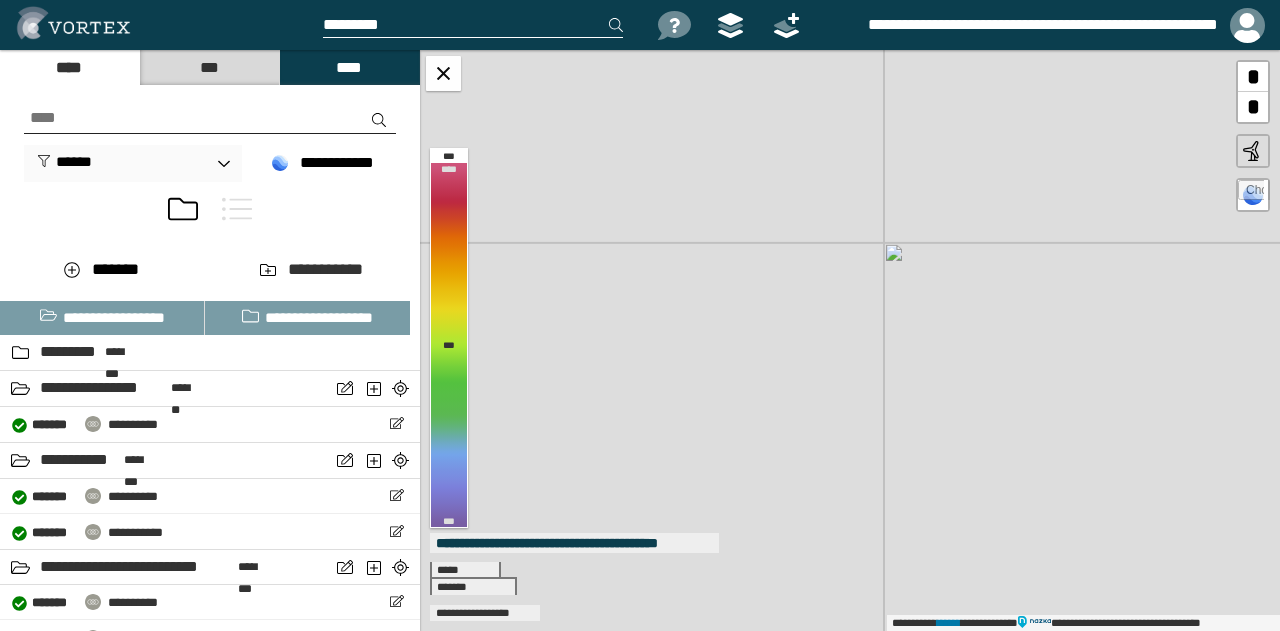 click on "**********" at bounding box center [850, 340] 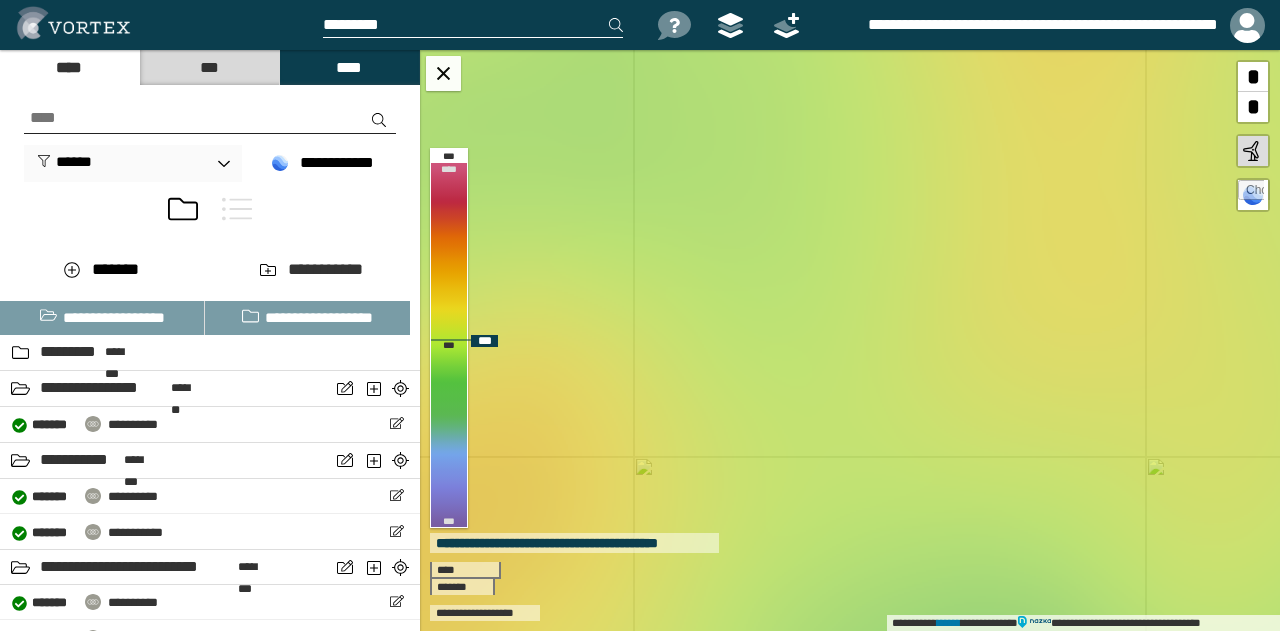 drag, startPoint x: 686, startPoint y: 417, endPoint x: 897, endPoint y: 261, distance: 262.4062 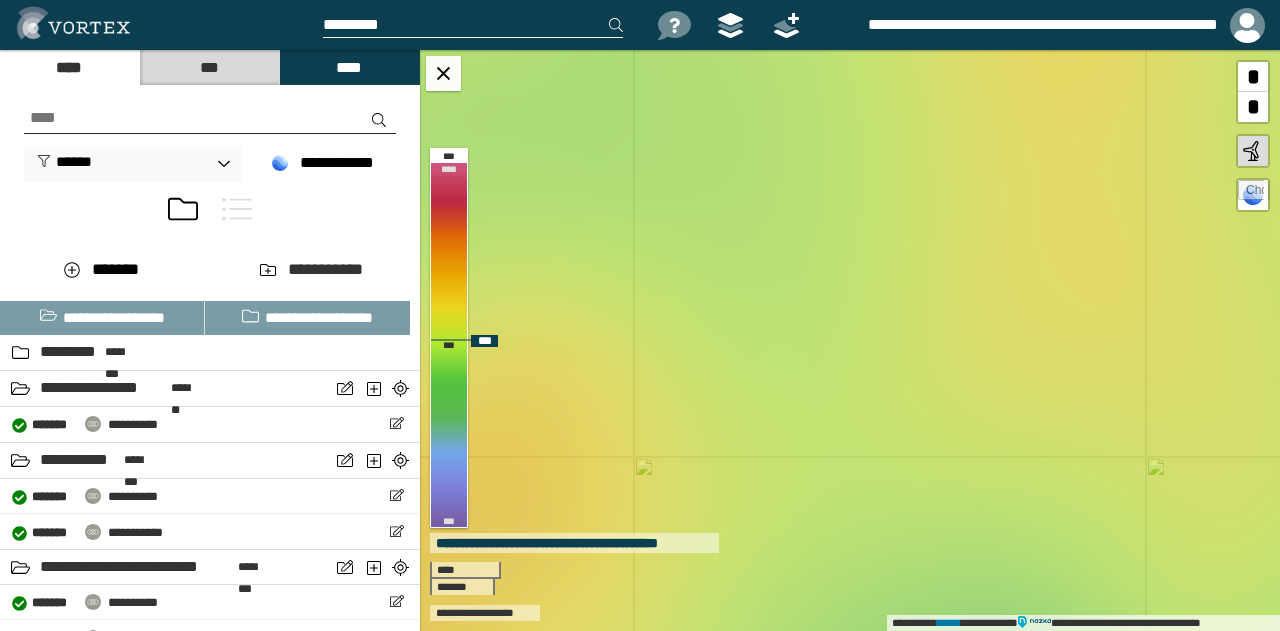 click on "**********" at bounding box center [850, 340] 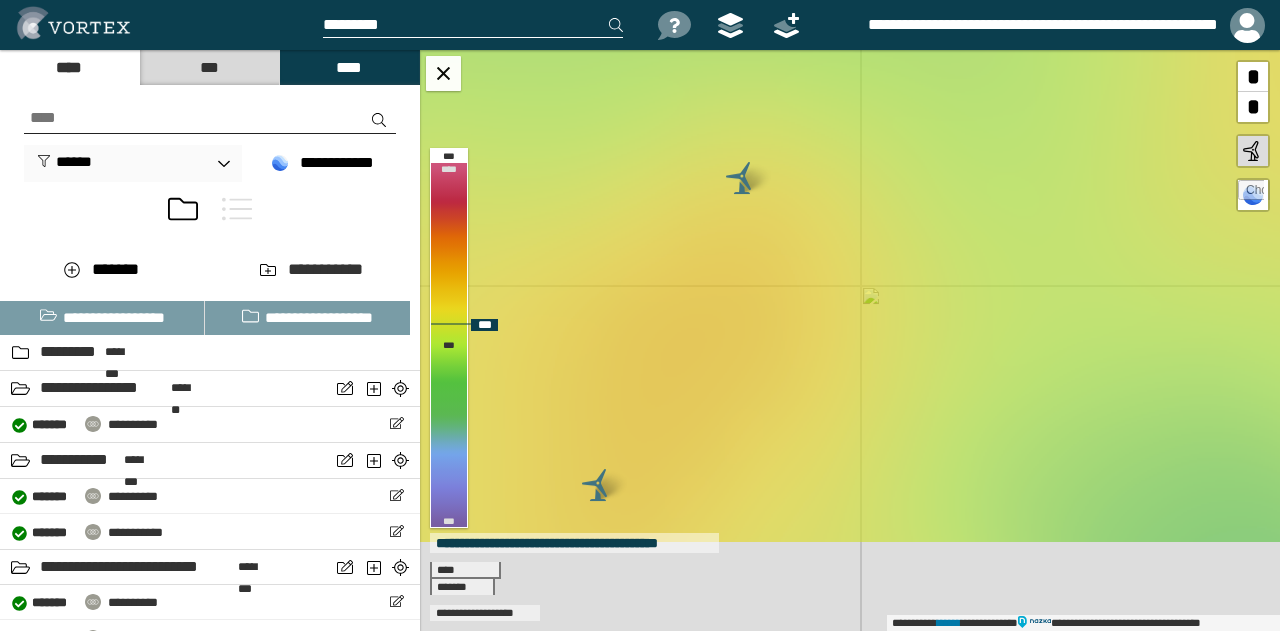 drag, startPoint x: 774, startPoint y: 471, endPoint x: 862, endPoint y: 350, distance: 149.61618 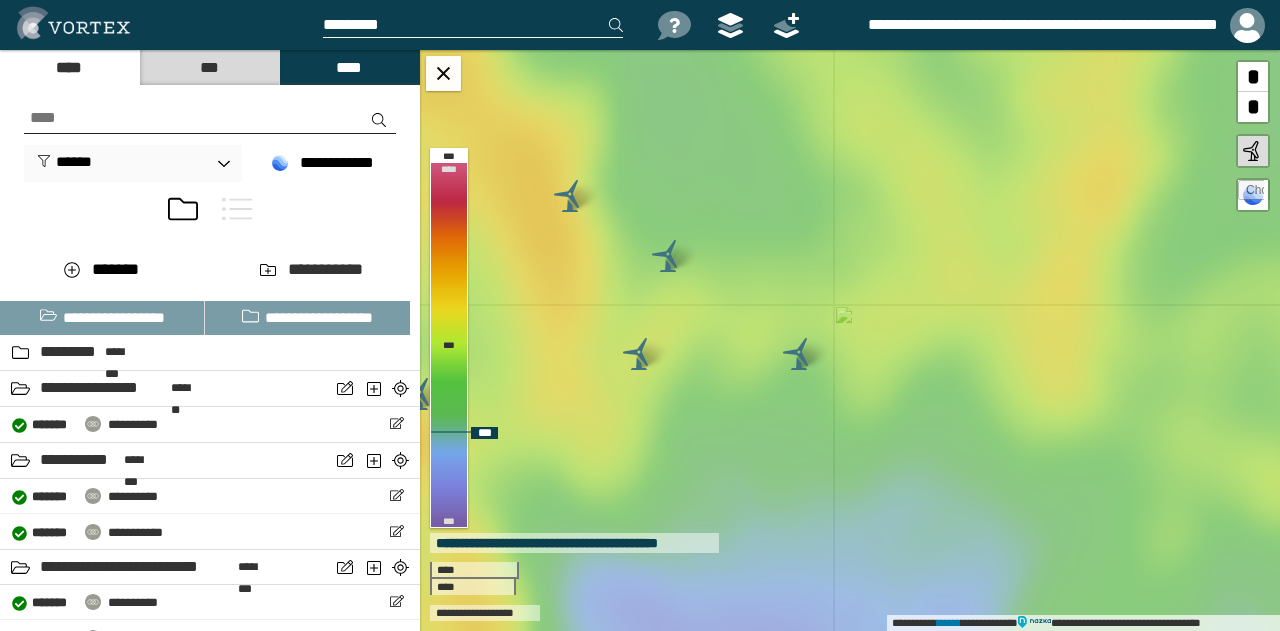 drag, startPoint x: 994, startPoint y: 417, endPoint x: 684, endPoint y: 557, distance: 340.14703 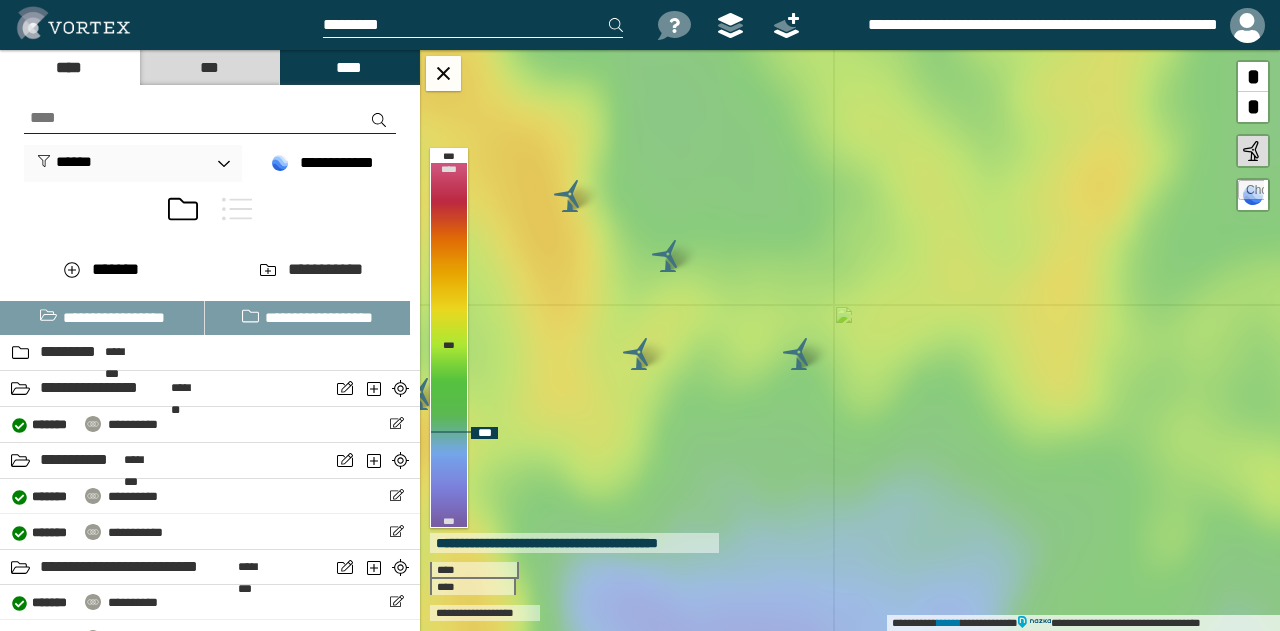 click on "**********" at bounding box center [850, 340] 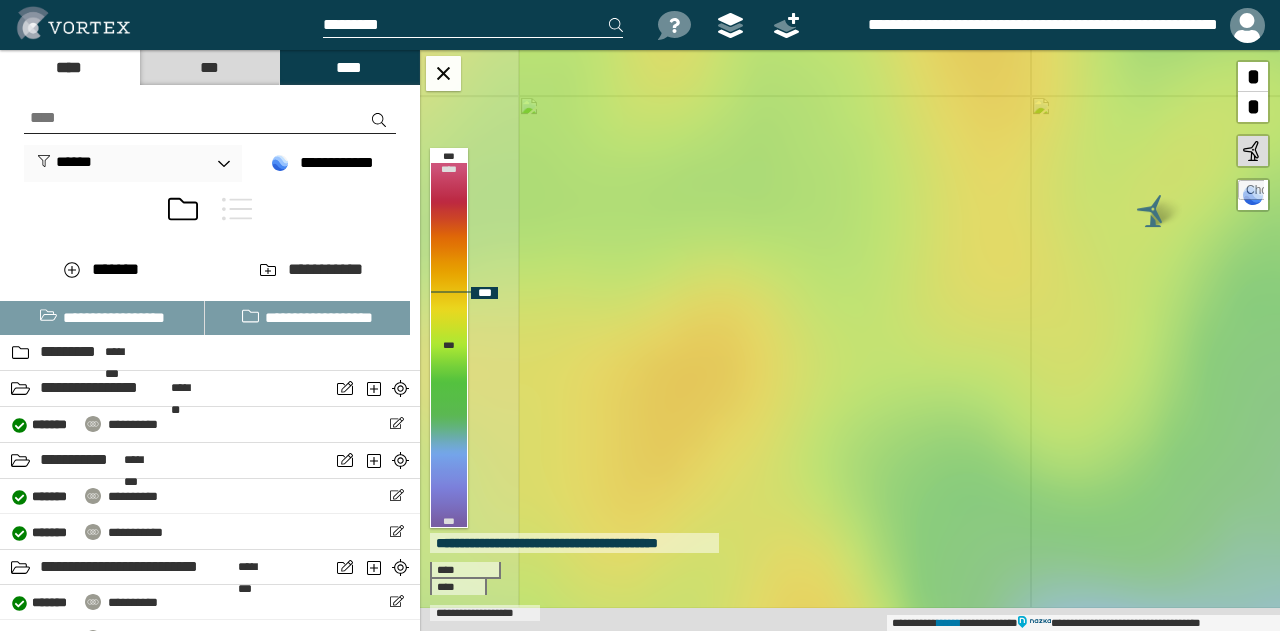 drag, startPoint x: 592, startPoint y: 239, endPoint x: 994, endPoint y: 61, distance: 439.64532 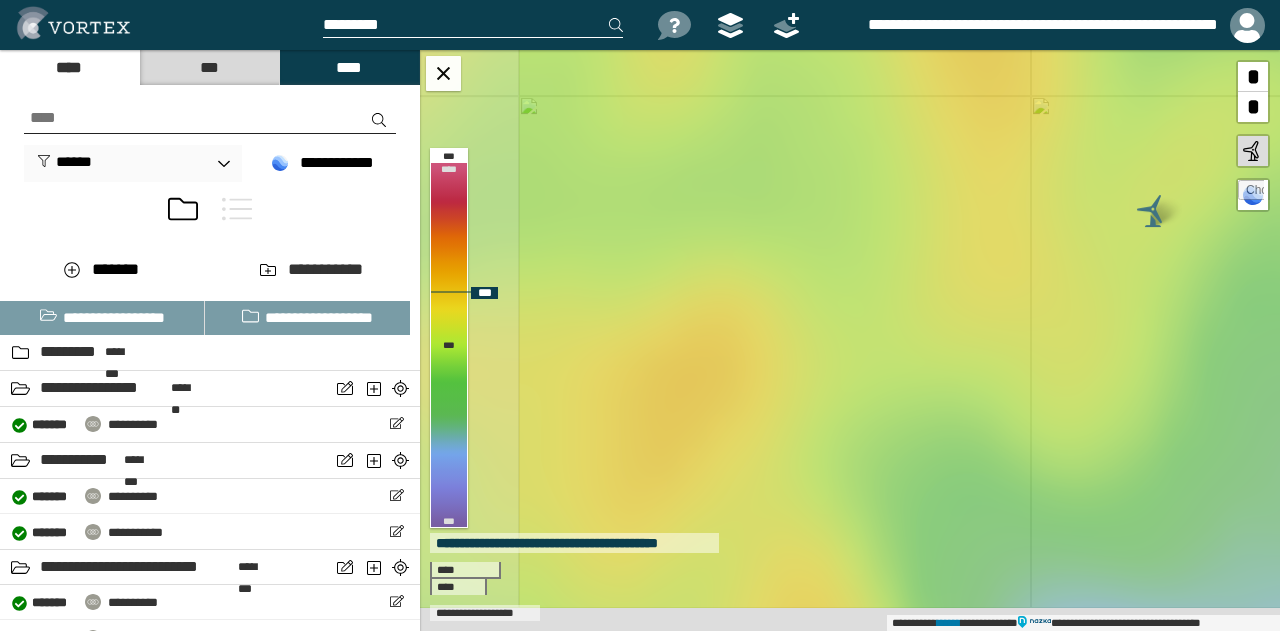 click on "**********" at bounding box center (850, 340) 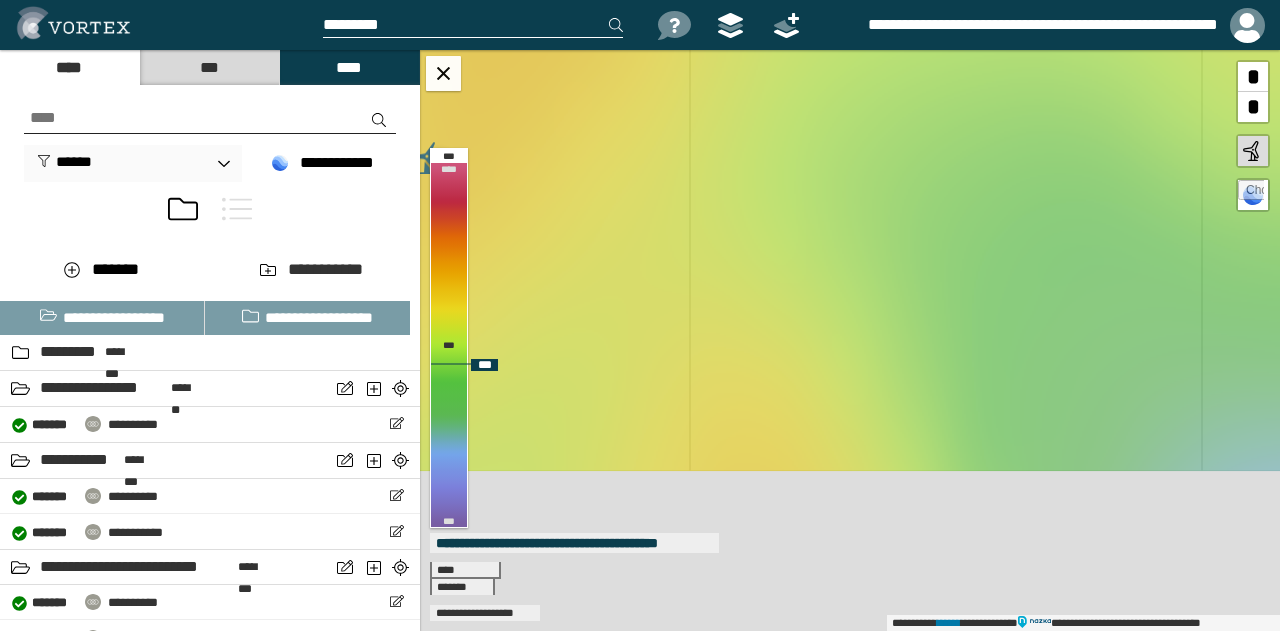 drag, startPoint x: 907, startPoint y: 533, endPoint x: 909, endPoint y: 158, distance: 375.00534 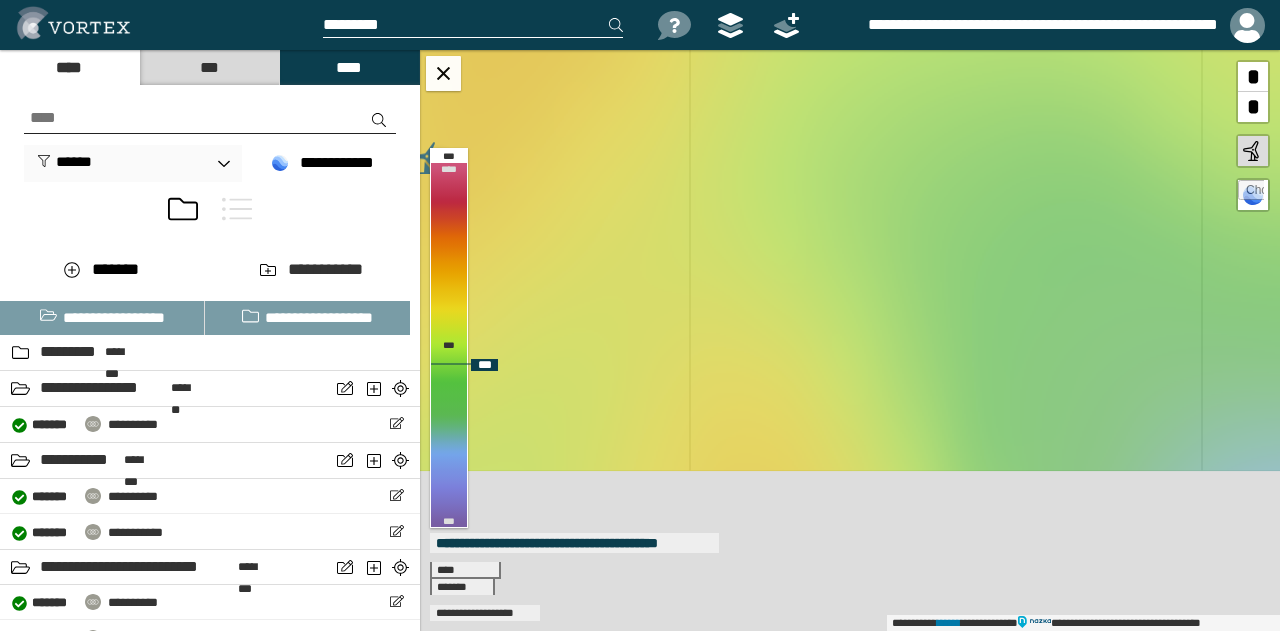 click on "**********" at bounding box center (850, 340) 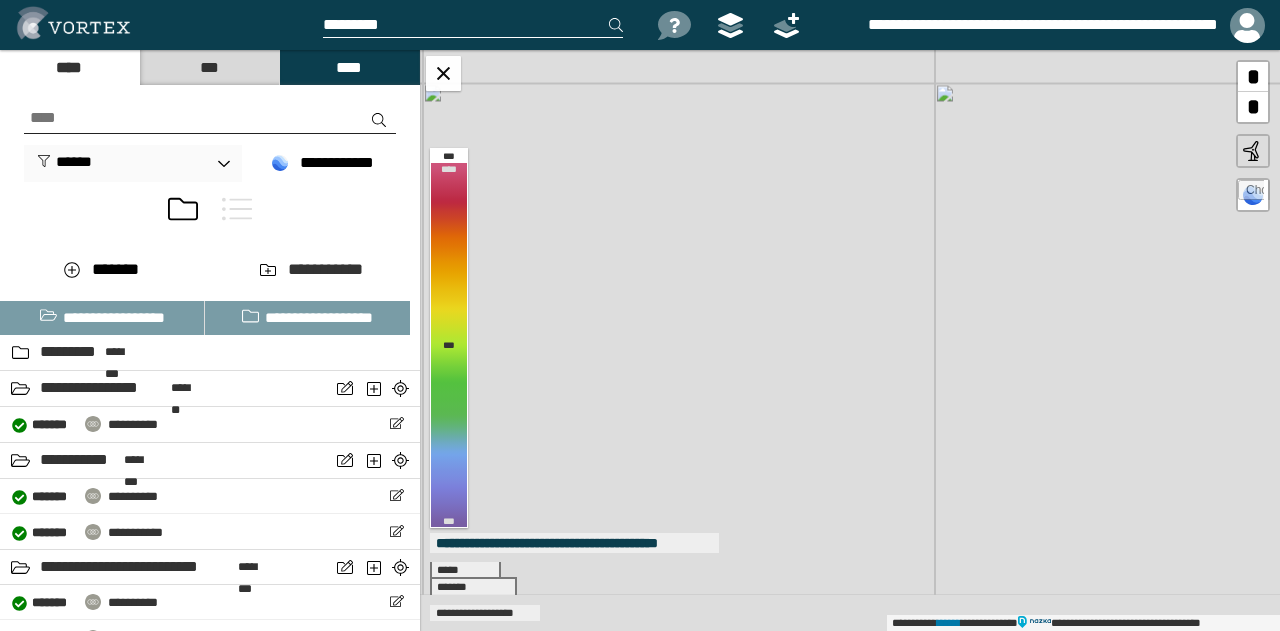 drag, startPoint x: 981, startPoint y: 423, endPoint x: 846, endPoint y: 179, distance: 278.8566 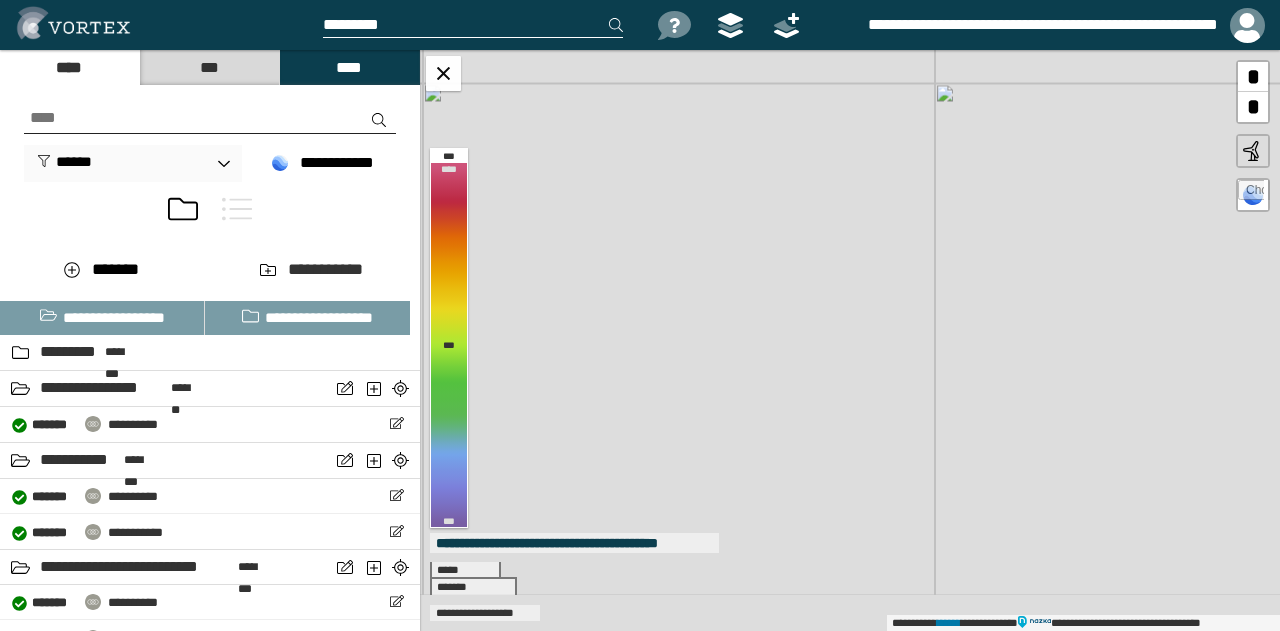 click on "**********" at bounding box center [850, 340] 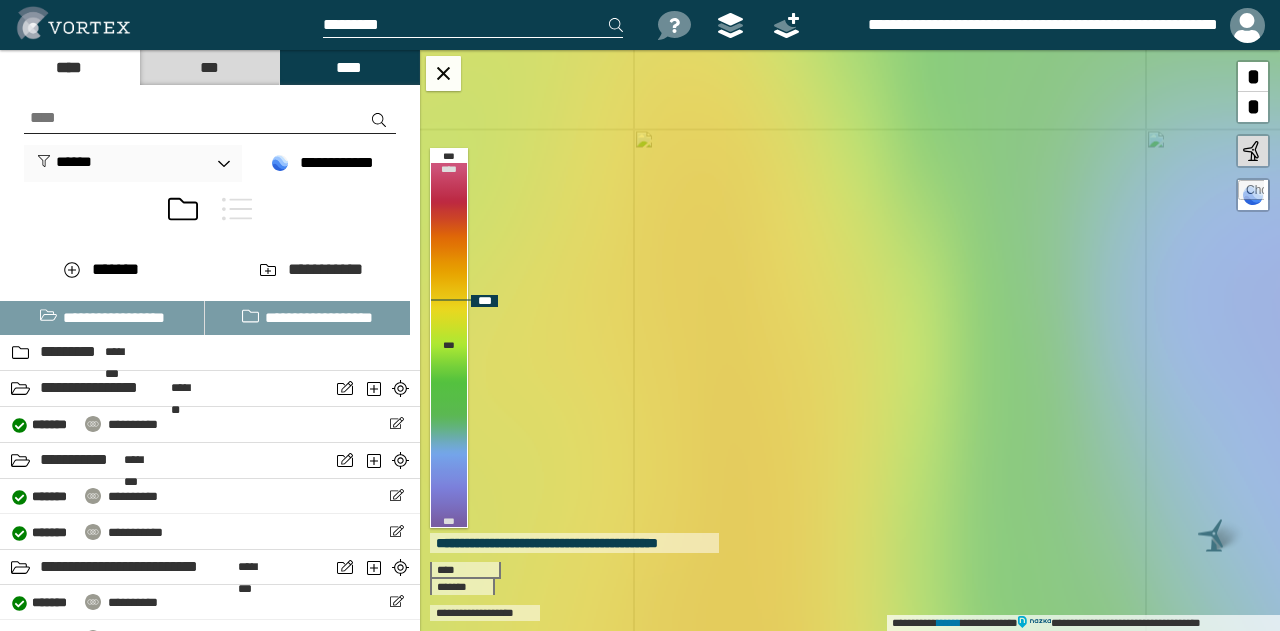 drag, startPoint x: 724, startPoint y: 271, endPoint x: 728, endPoint y: 259, distance: 12.649111 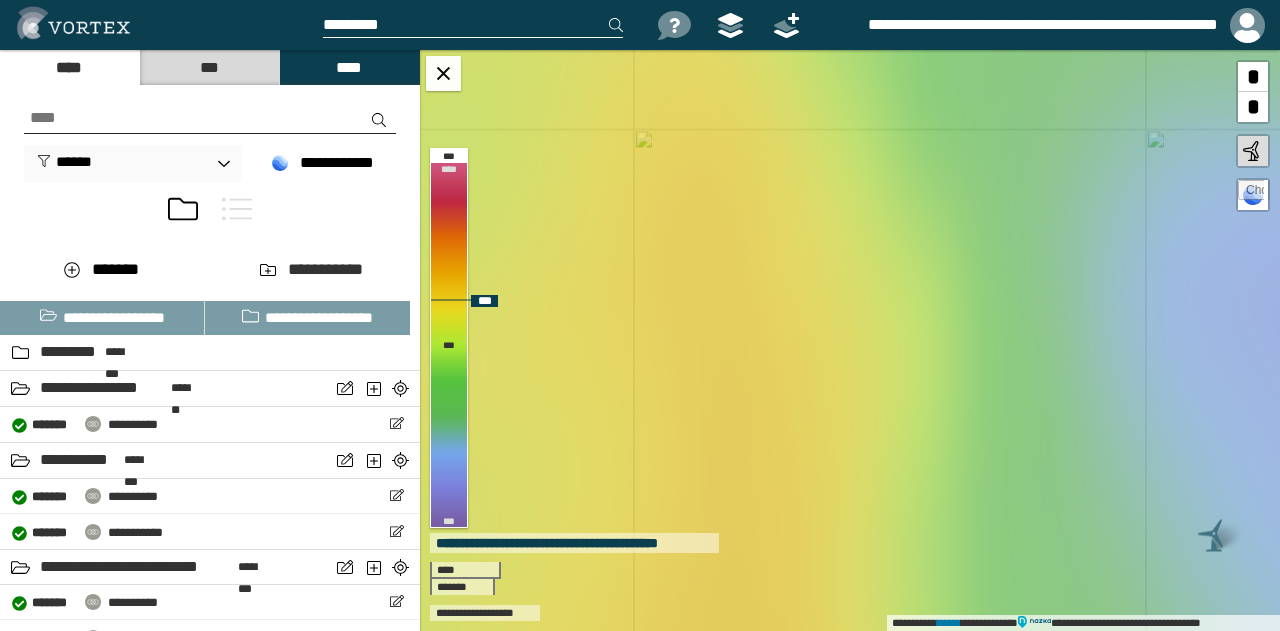 click on "**********" at bounding box center [850, 340] 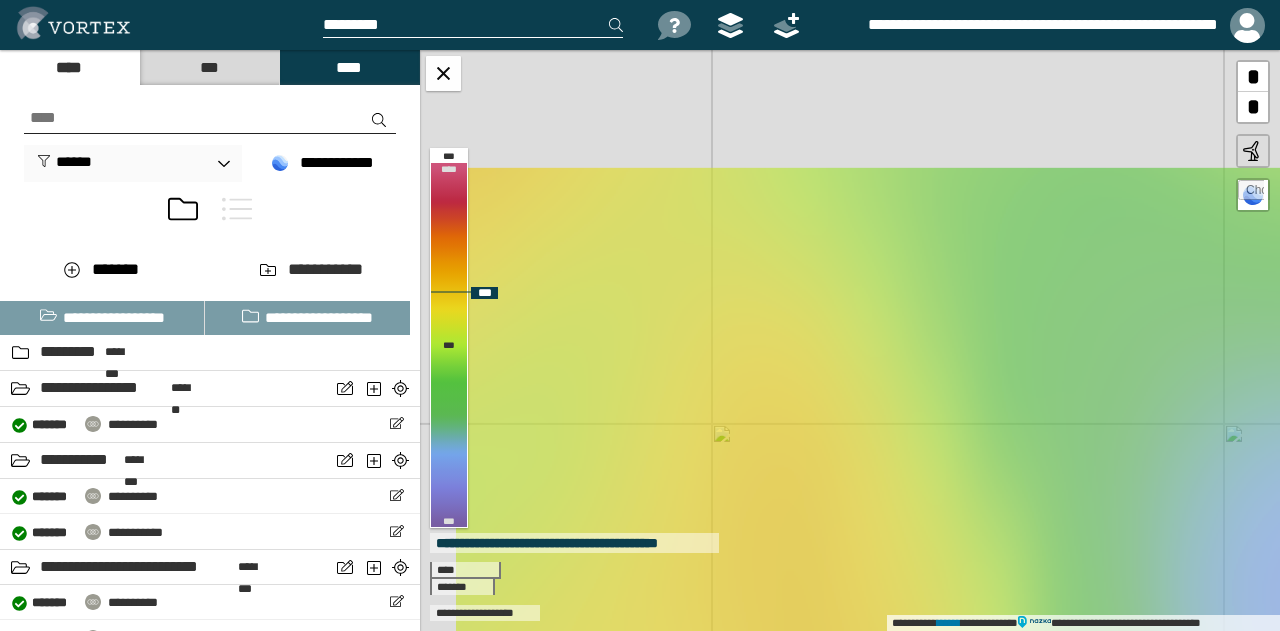 drag, startPoint x: 710, startPoint y: 199, endPoint x: 785, endPoint y: 531, distance: 340.36597 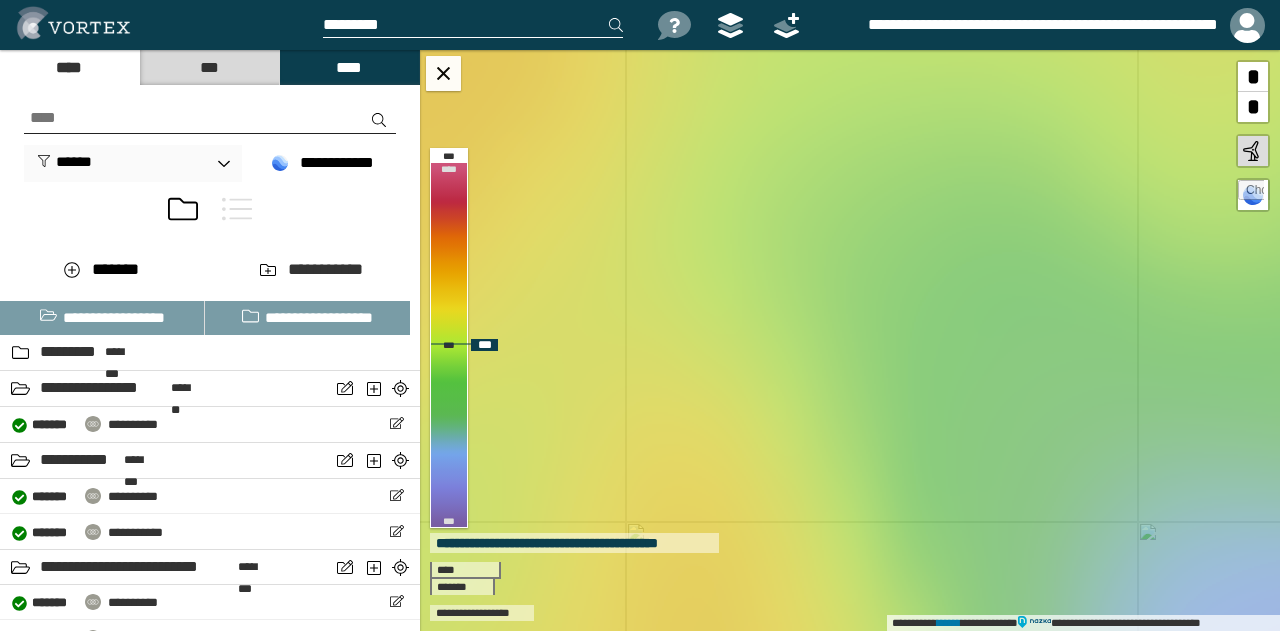 drag, startPoint x: 812, startPoint y: 196, endPoint x: 728, endPoint y: 259, distance: 105 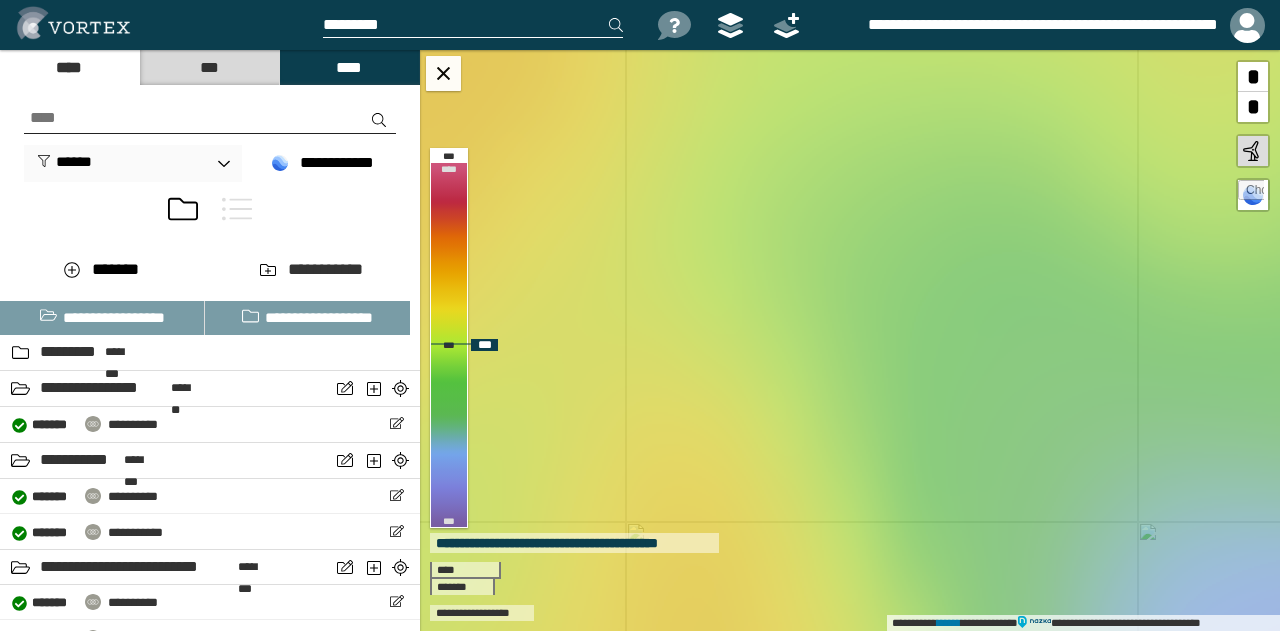 click on "**********" at bounding box center [850, 340] 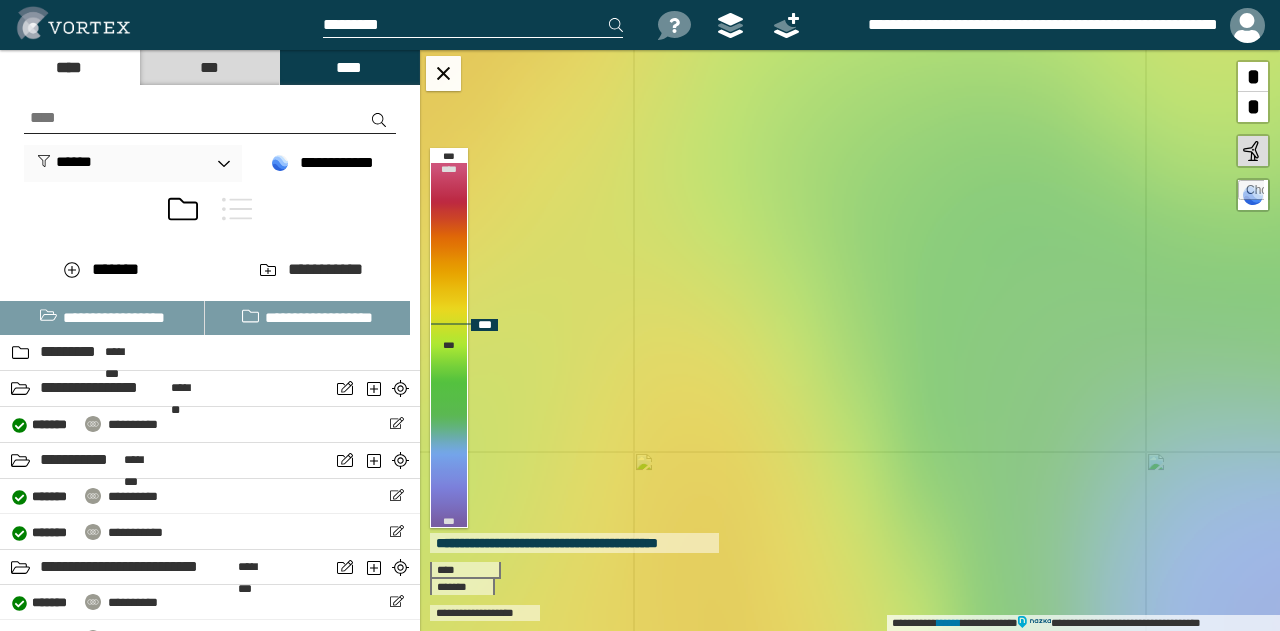 drag, startPoint x: 800, startPoint y: 473, endPoint x: 798, endPoint y: 433, distance: 40.04997 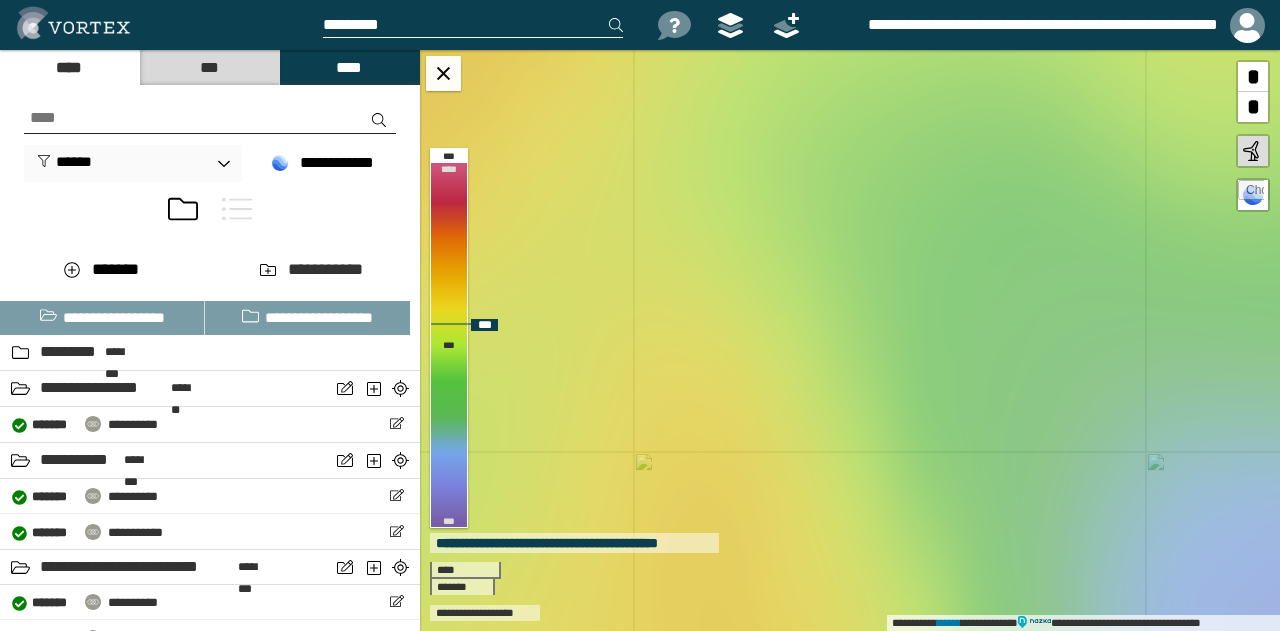 click on "**********" at bounding box center (850, 340) 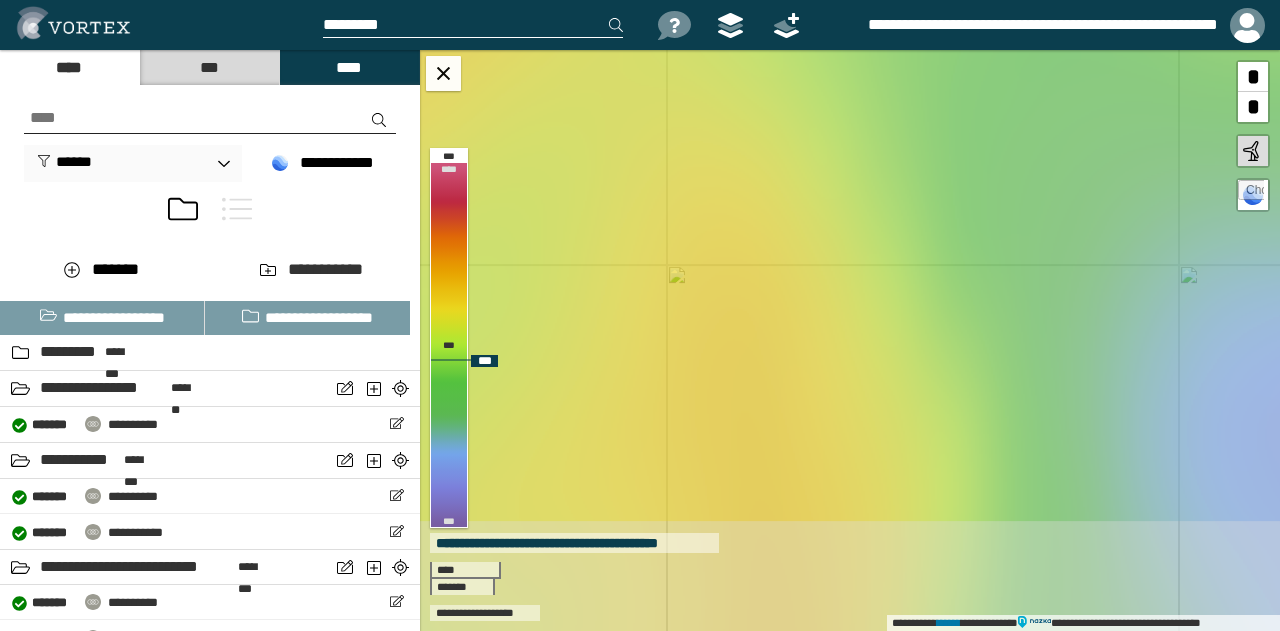 drag, startPoint x: 886, startPoint y: 431, endPoint x: 919, endPoint y: 257, distance: 177.10167 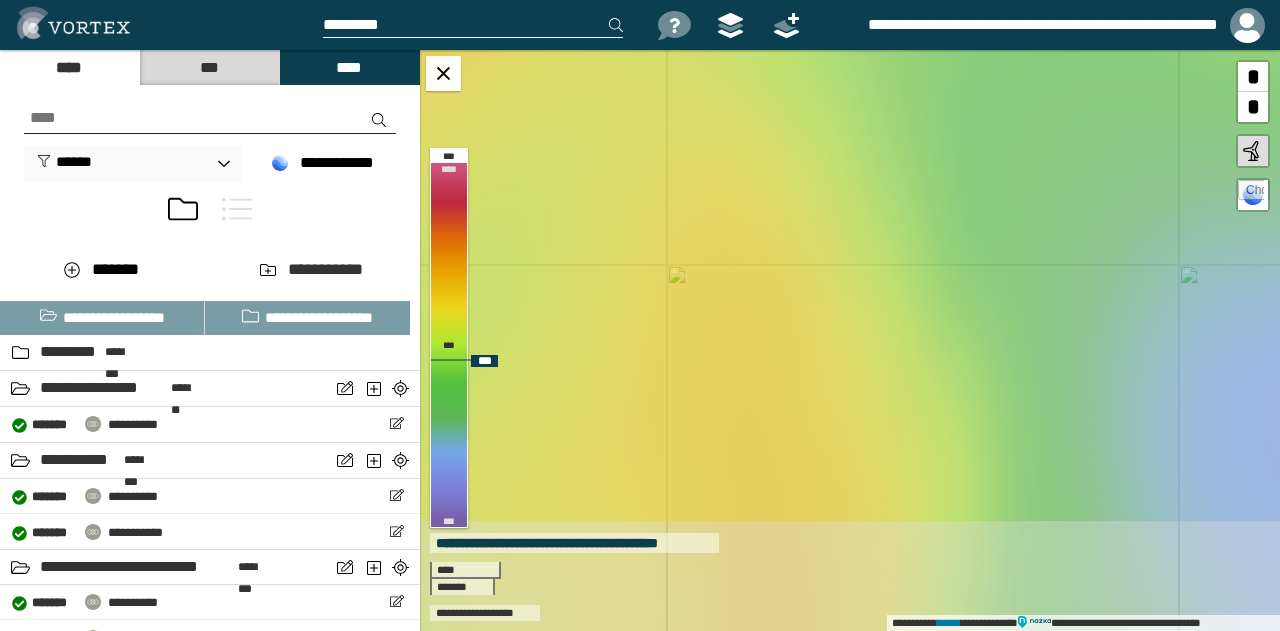 click on "**********" at bounding box center (850, 340) 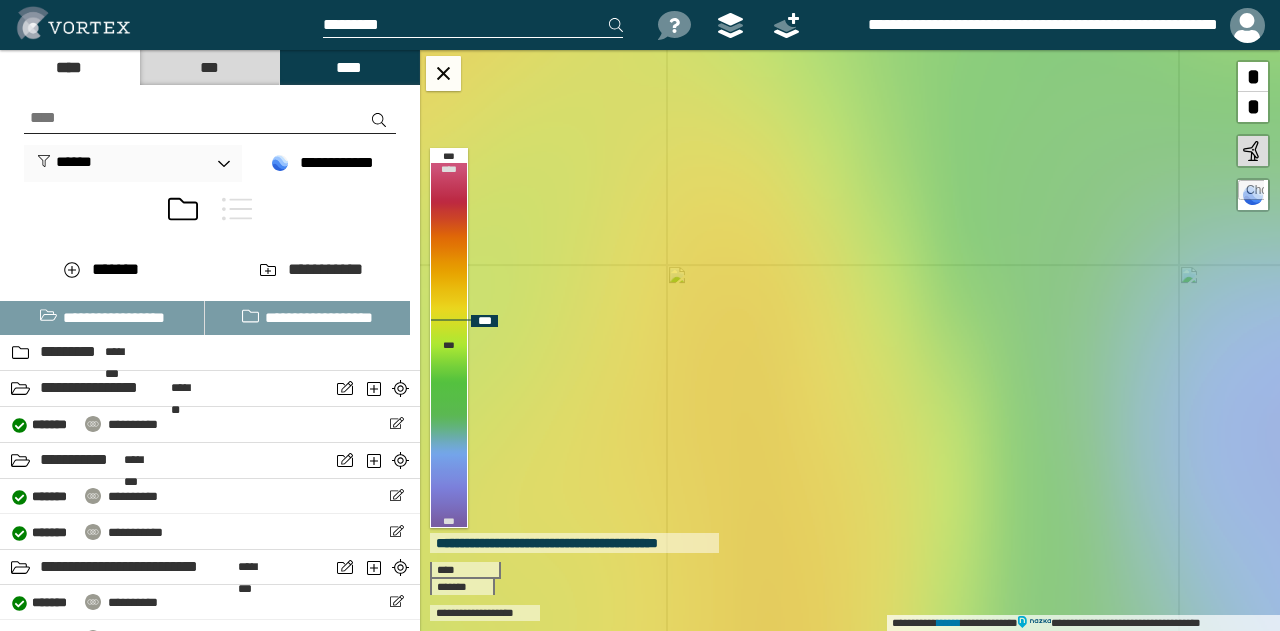 click on "**********" at bounding box center [850, 340] 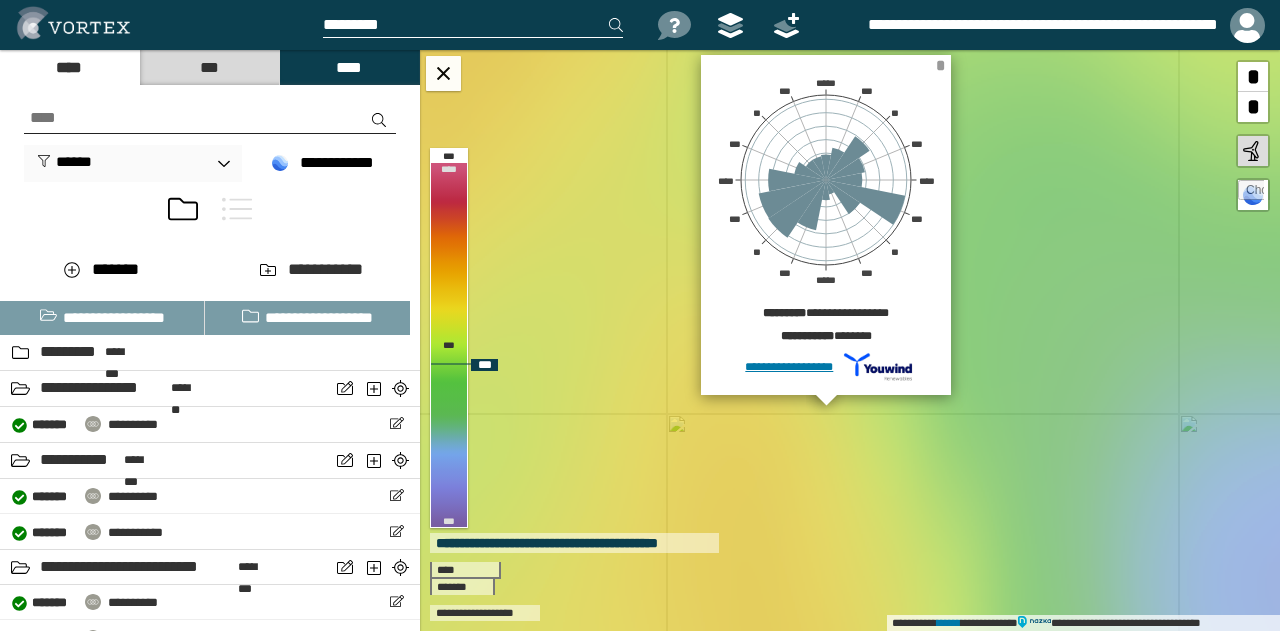 click on "*" at bounding box center (940, 65) 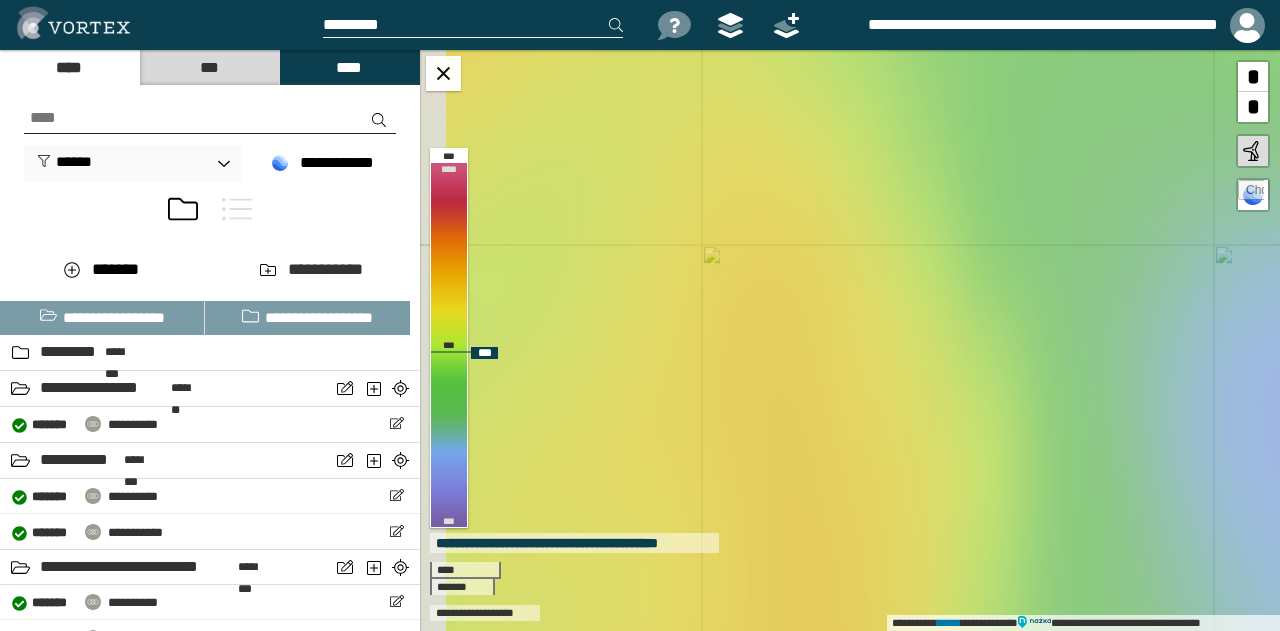 drag, startPoint x: 926, startPoint y: 472, endPoint x: 961, endPoint y: 303, distance: 172.58621 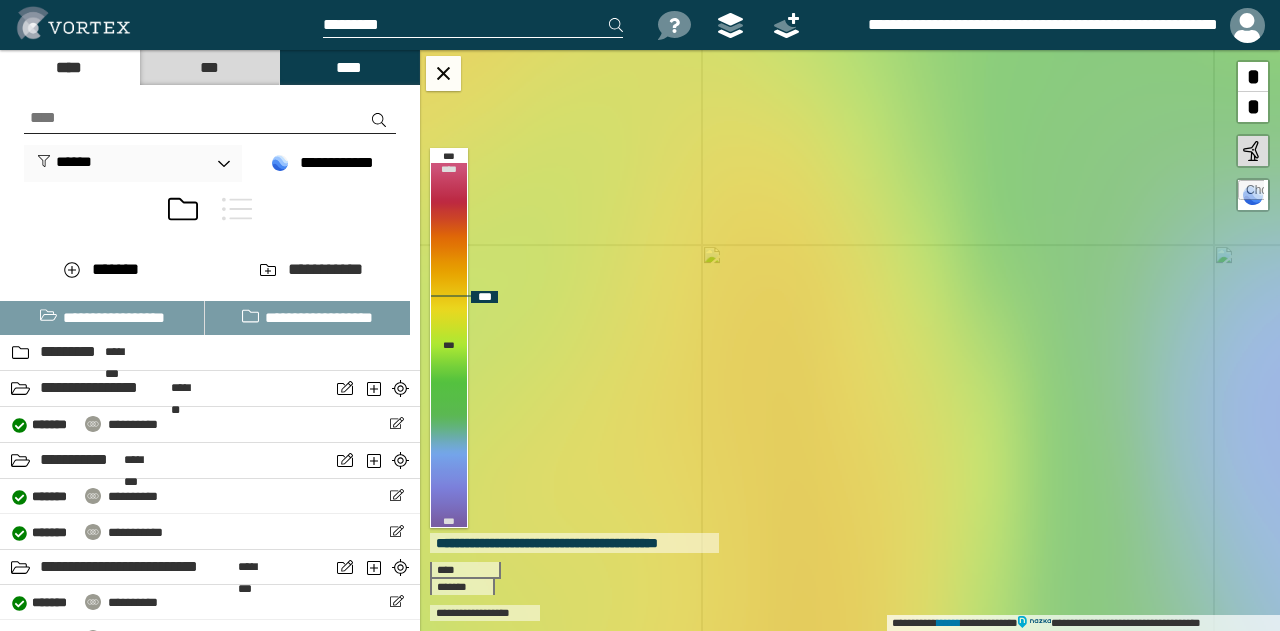 click on "**********" at bounding box center (850, 340) 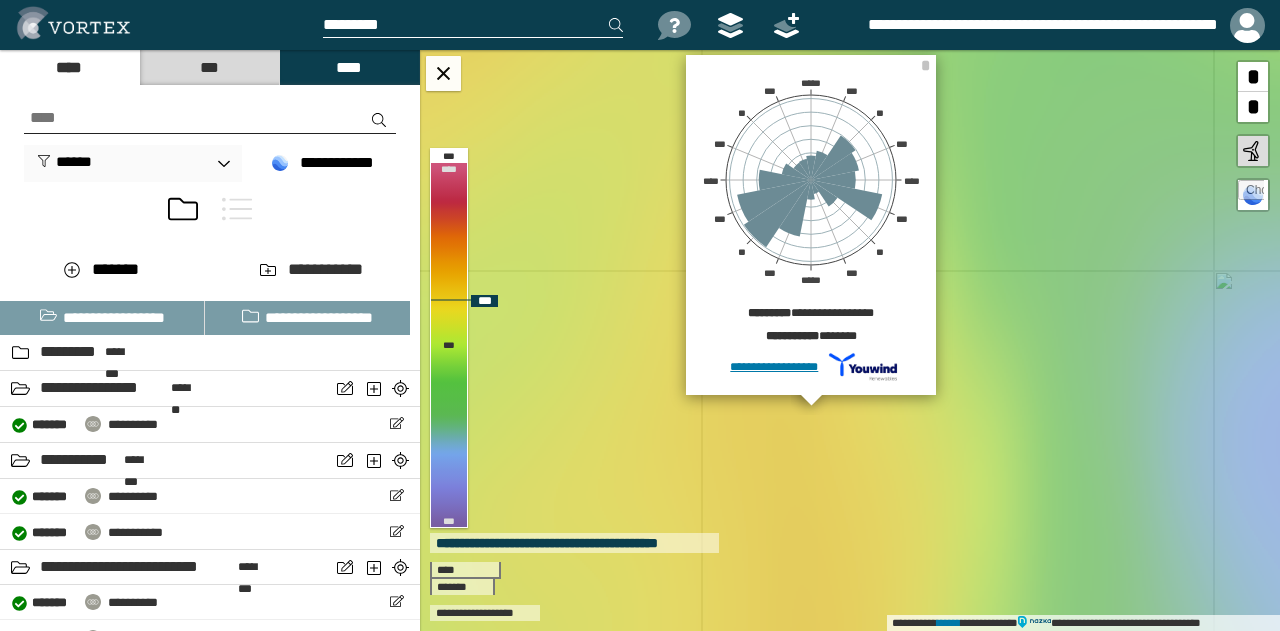 click on "**********" at bounding box center [850, 340] 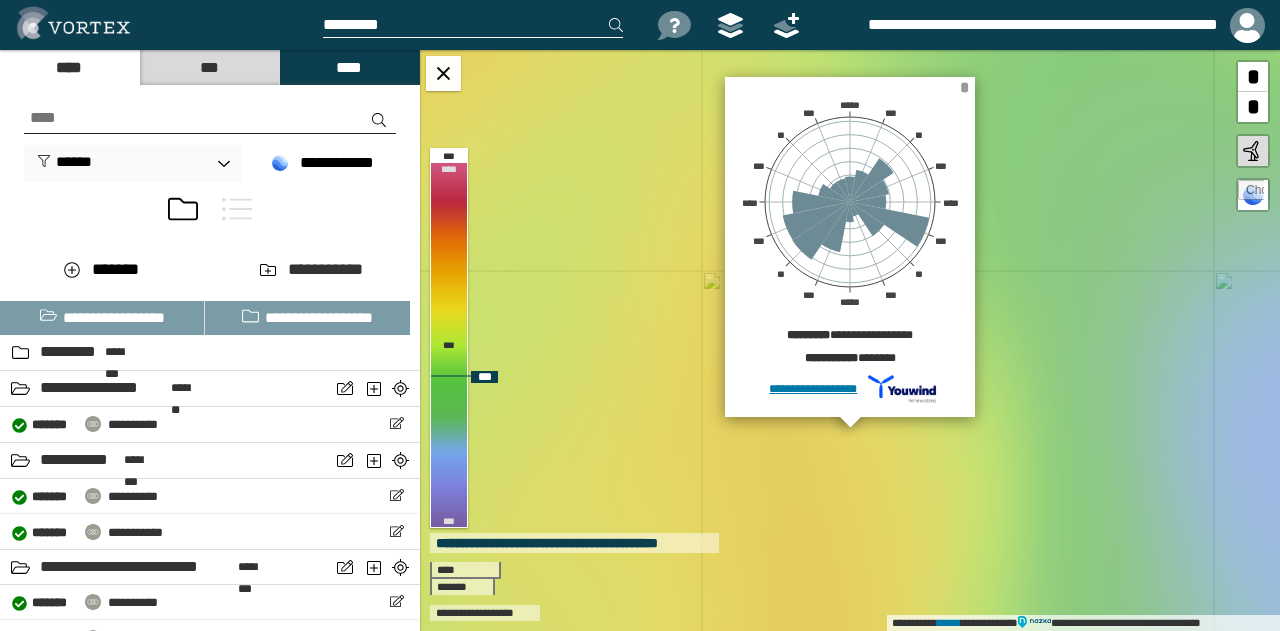 click on "*" at bounding box center [964, 87] 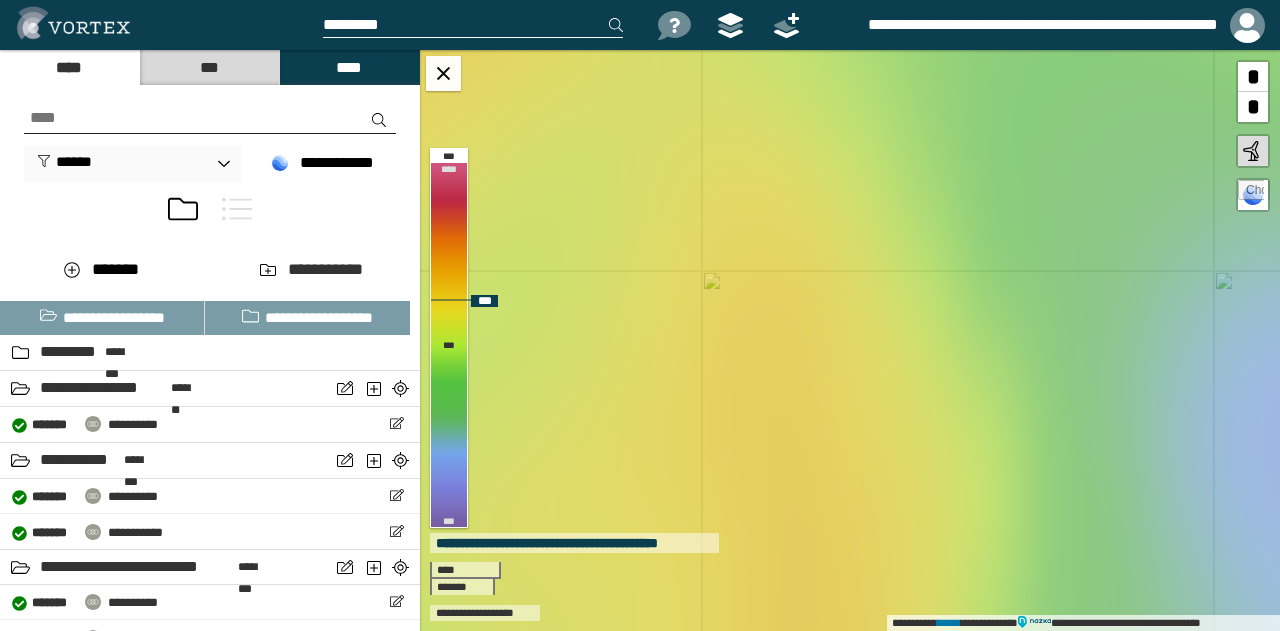 click on "**********" at bounding box center (850, 340) 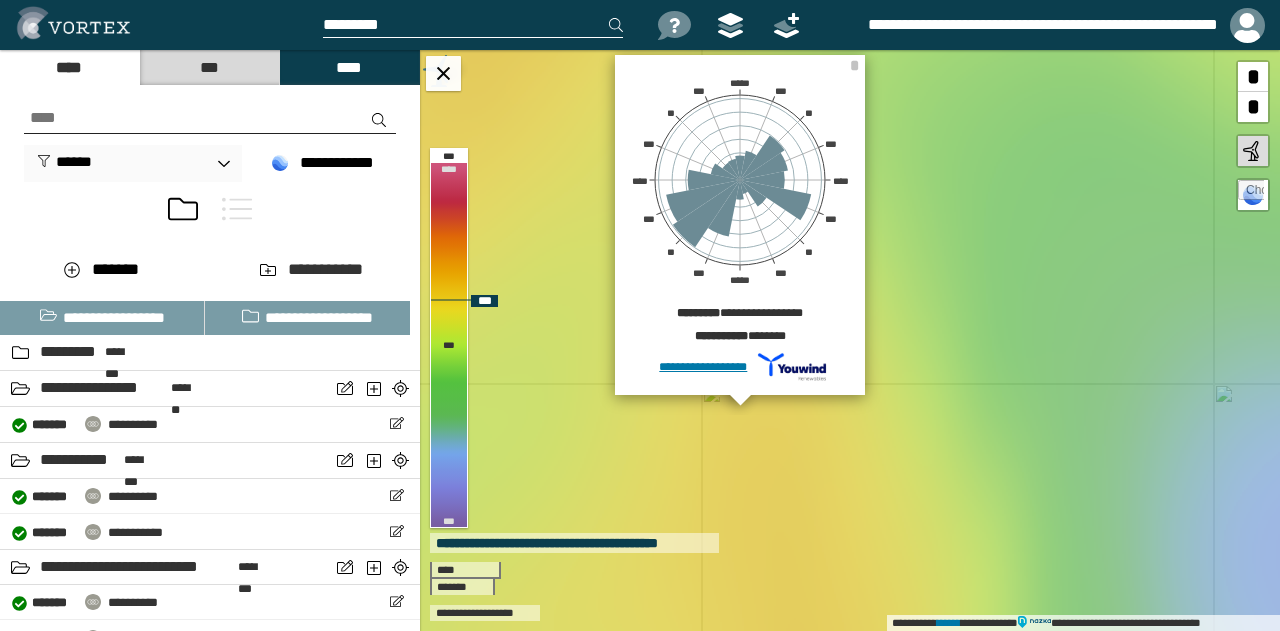 click on "**********" at bounding box center (850, 340) 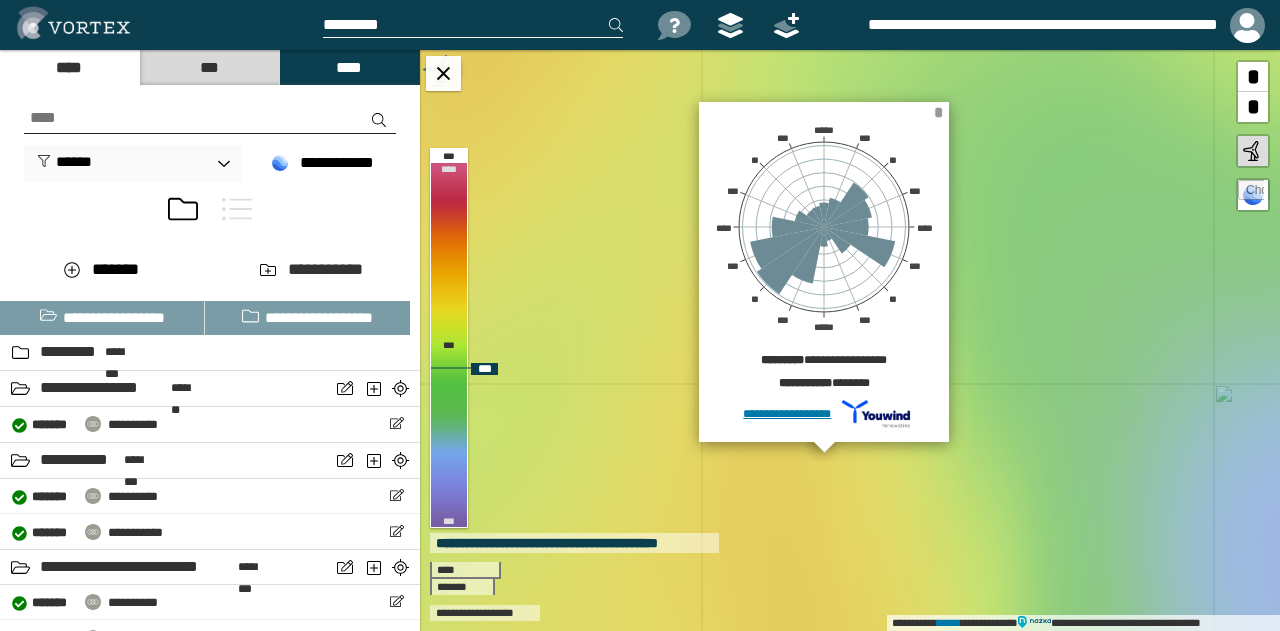 click on "*" at bounding box center [938, 112] 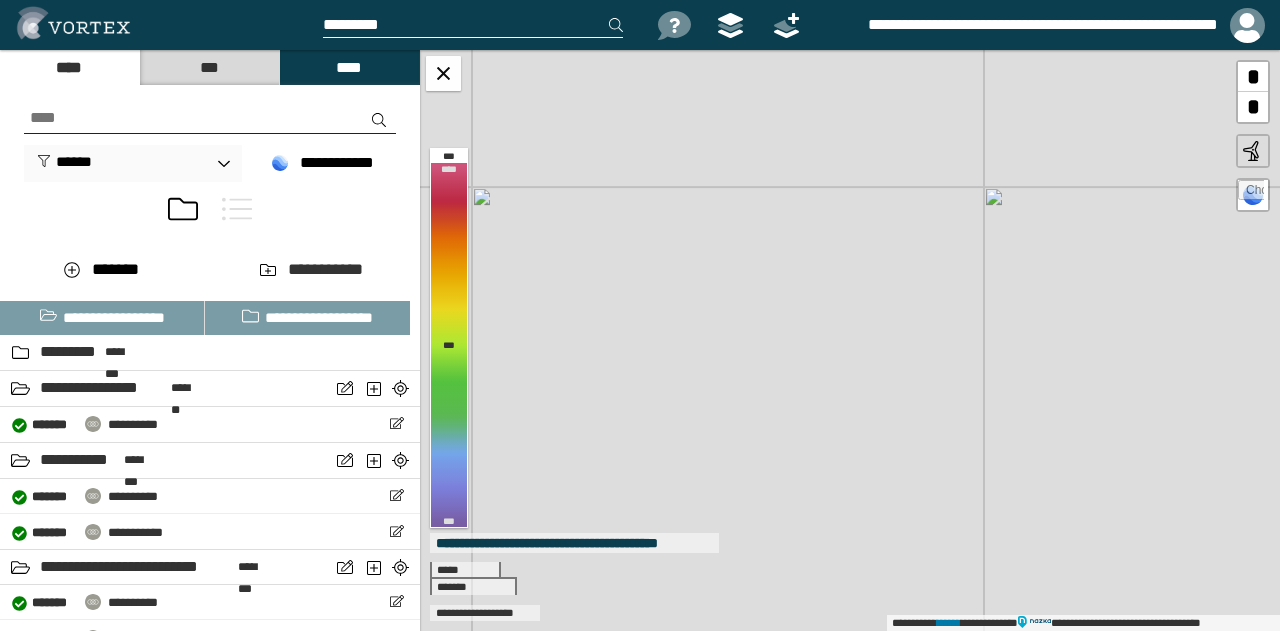 drag, startPoint x: 913, startPoint y: 481, endPoint x: 752, endPoint y: 349, distance: 208.19463 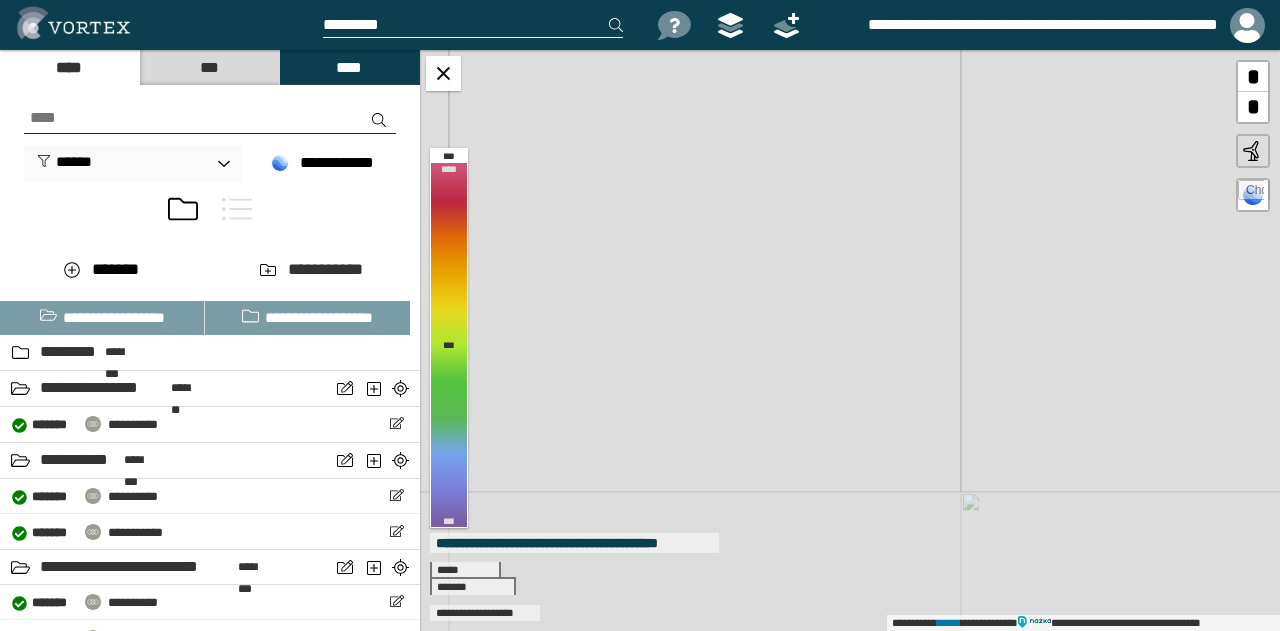 drag, startPoint x: 848, startPoint y: 464, endPoint x: 830, endPoint y: 263, distance: 201.80437 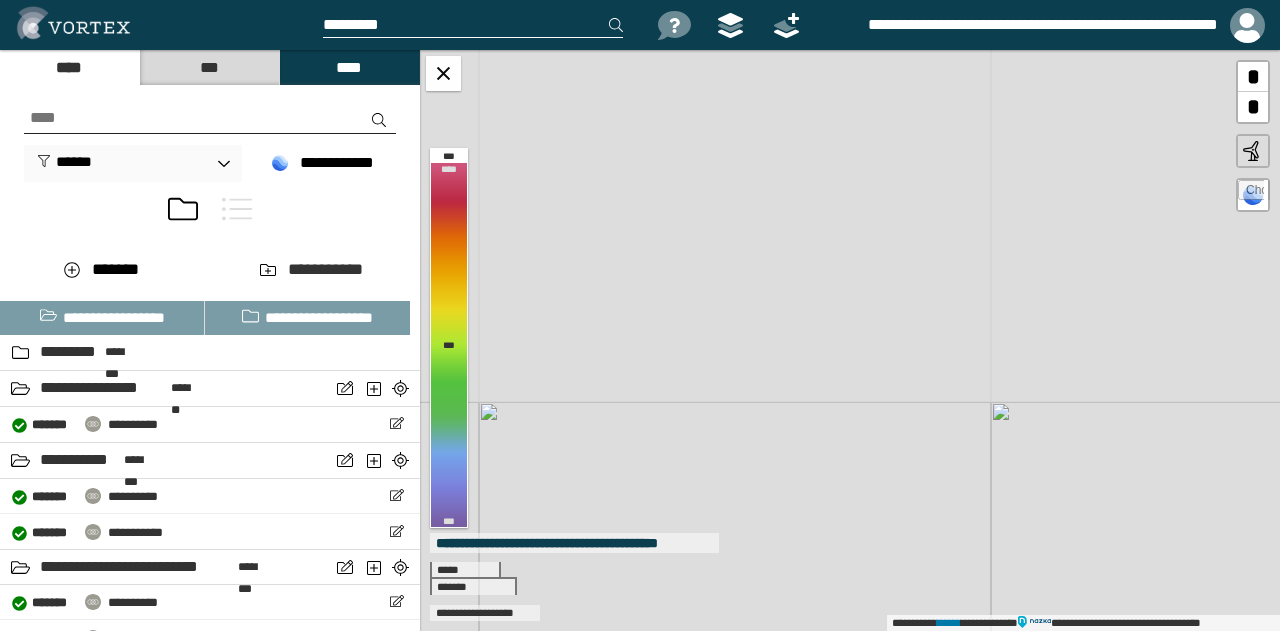 drag, startPoint x: 832, startPoint y: 167, endPoint x: 846, endPoint y: 553, distance: 386.2538 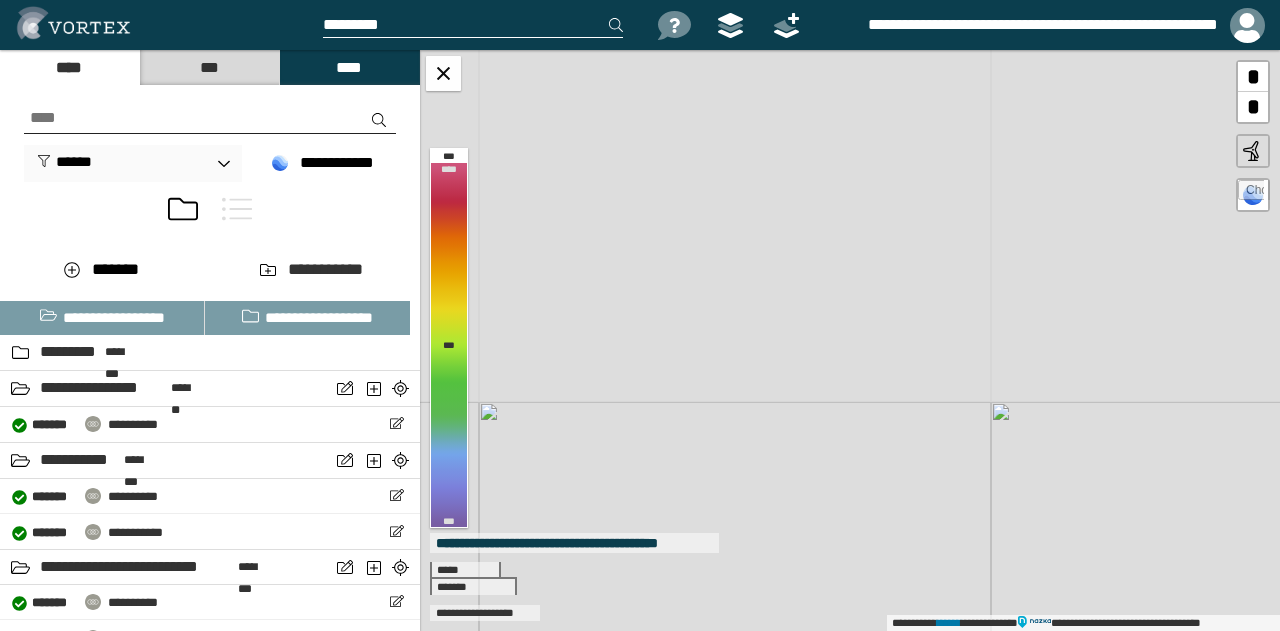 click on "**********" at bounding box center [850, 340] 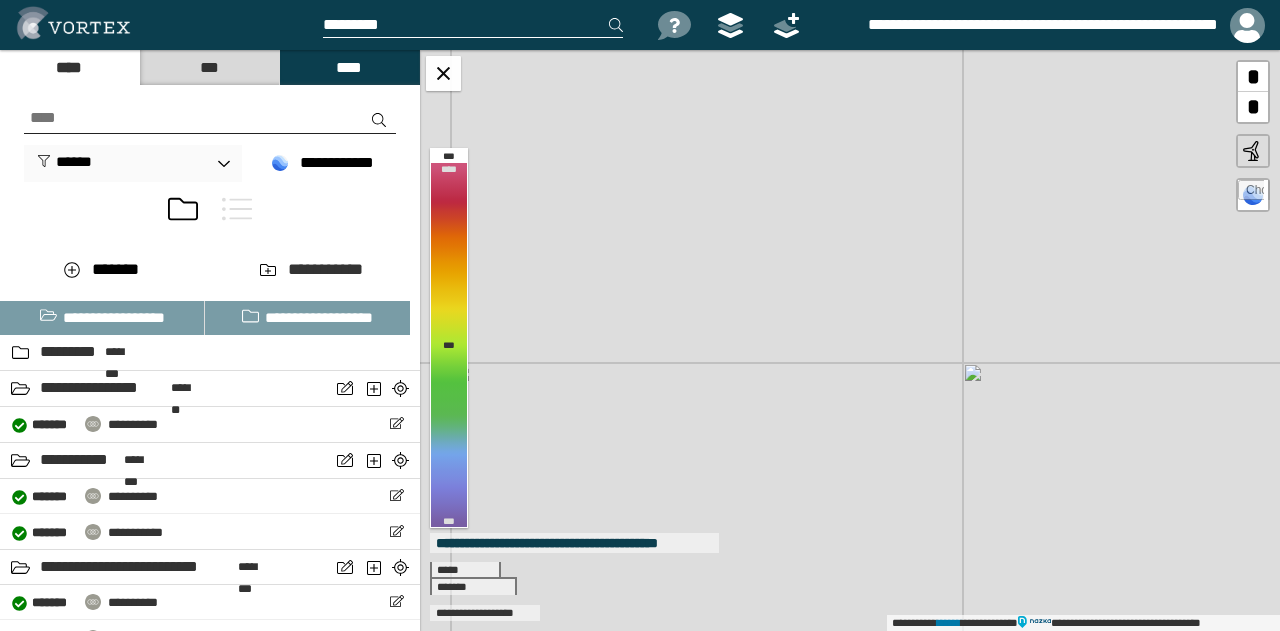 drag, startPoint x: 839, startPoint y: 561, endPoint x: 760, endPoint y: 670, distance: 134.61798 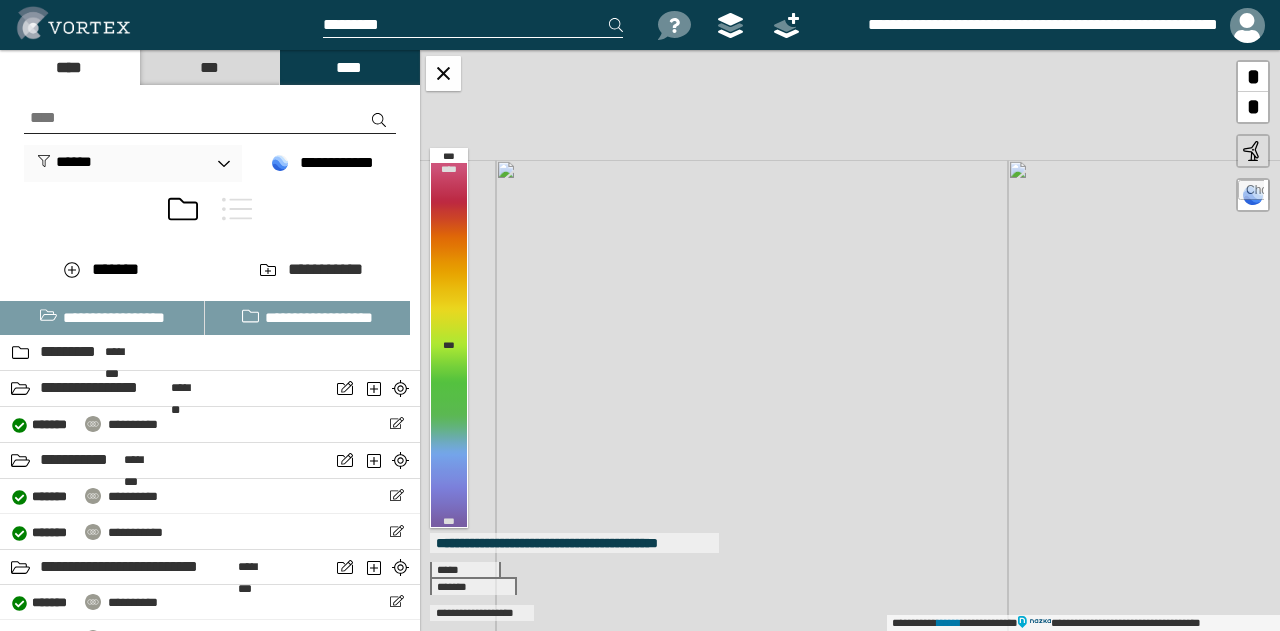 drag, startPoint x: 724, startPoint y: 407, endPoint x: 784, endPoint y: 507, distance: 116.61904 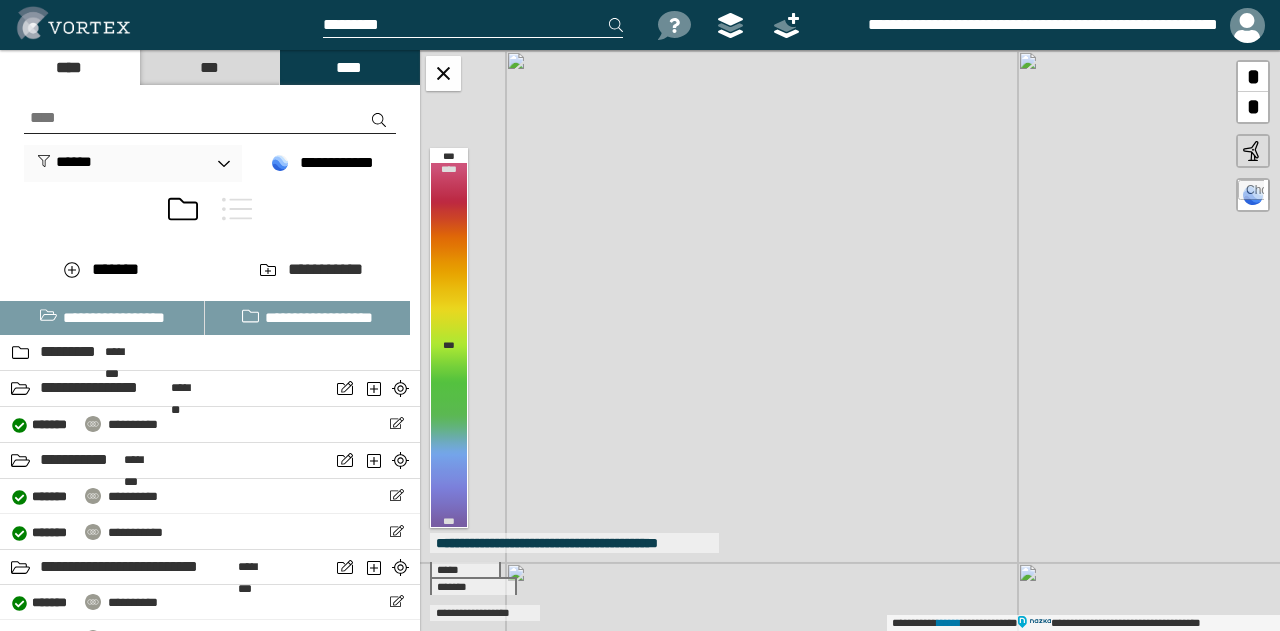 drag, startPoint x: 732, startPoint y: 256, endPoint x: 740, endPoint y: 149, distance: 107.298645 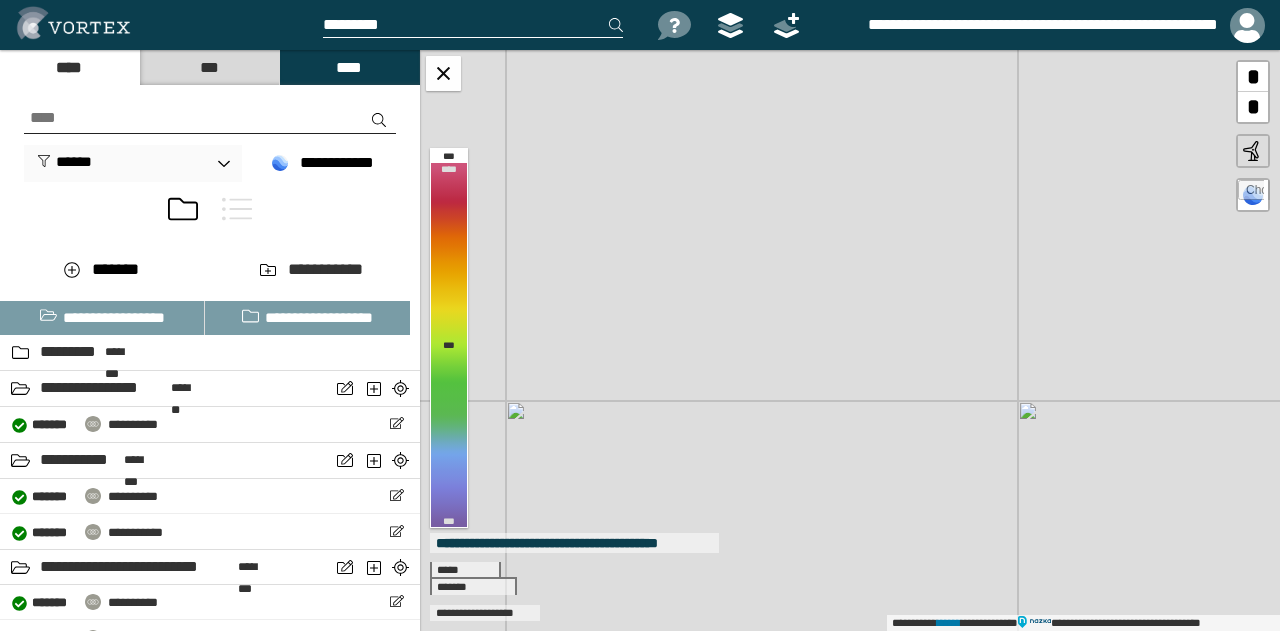 drag, startPoint x: 764, startPoint y: 445, endPoint x: 764, endPoint y: 285, distance: 160 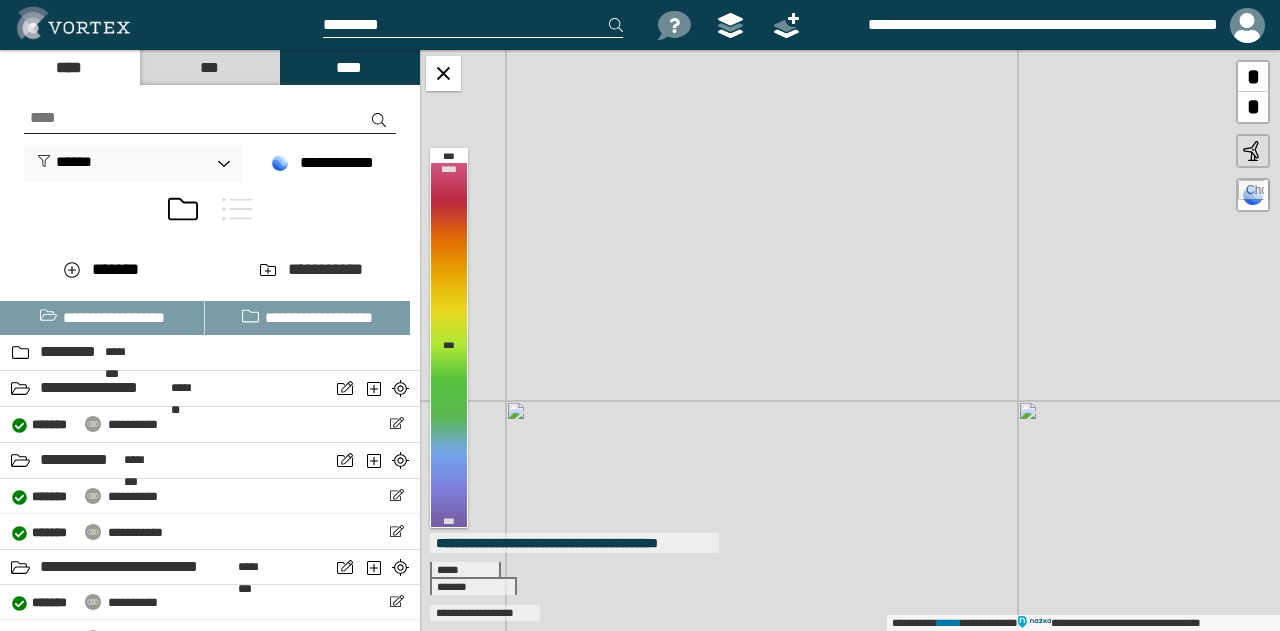 click on "**********" at bounding box center [850, 340] 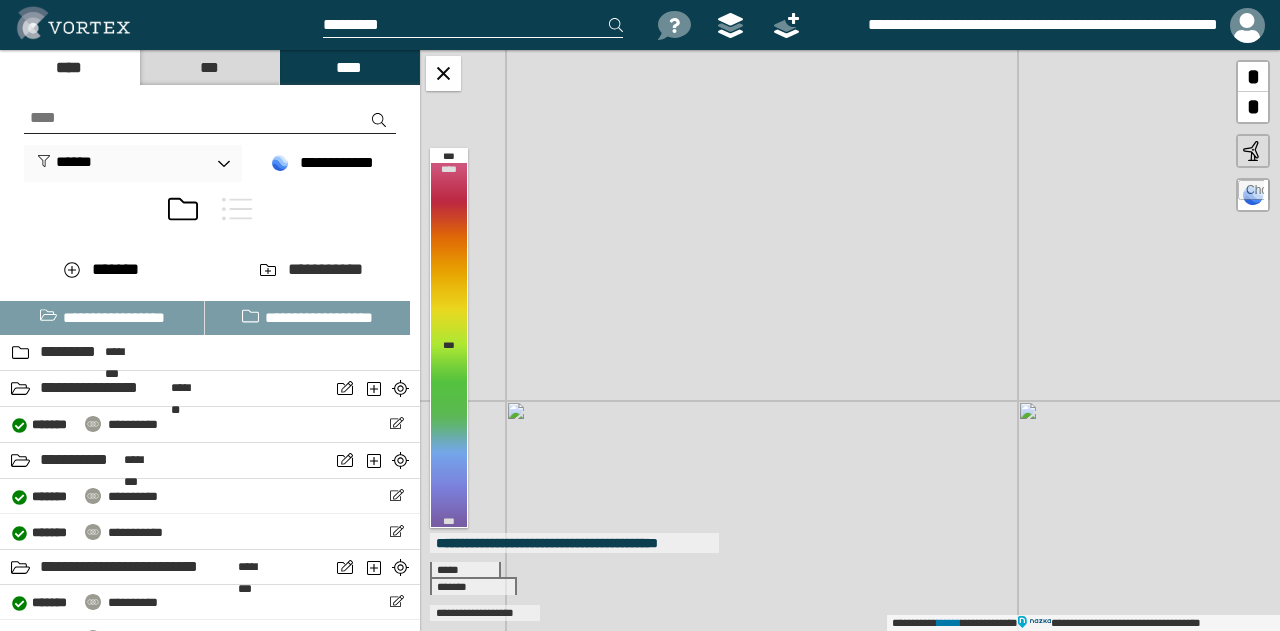 click on "**********" at bounding box center [850, 340] 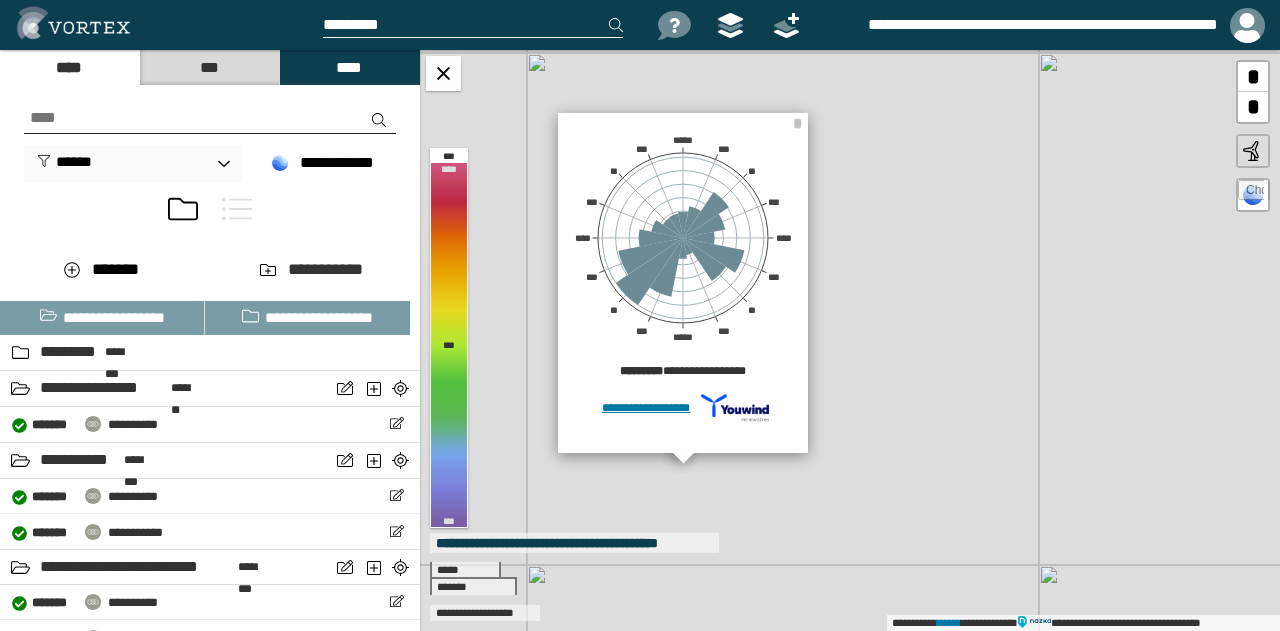 drag, startPoint x: 880, startPoint y: 333, endPoint x: 896, endPoint y: 376, distance: 45.88028 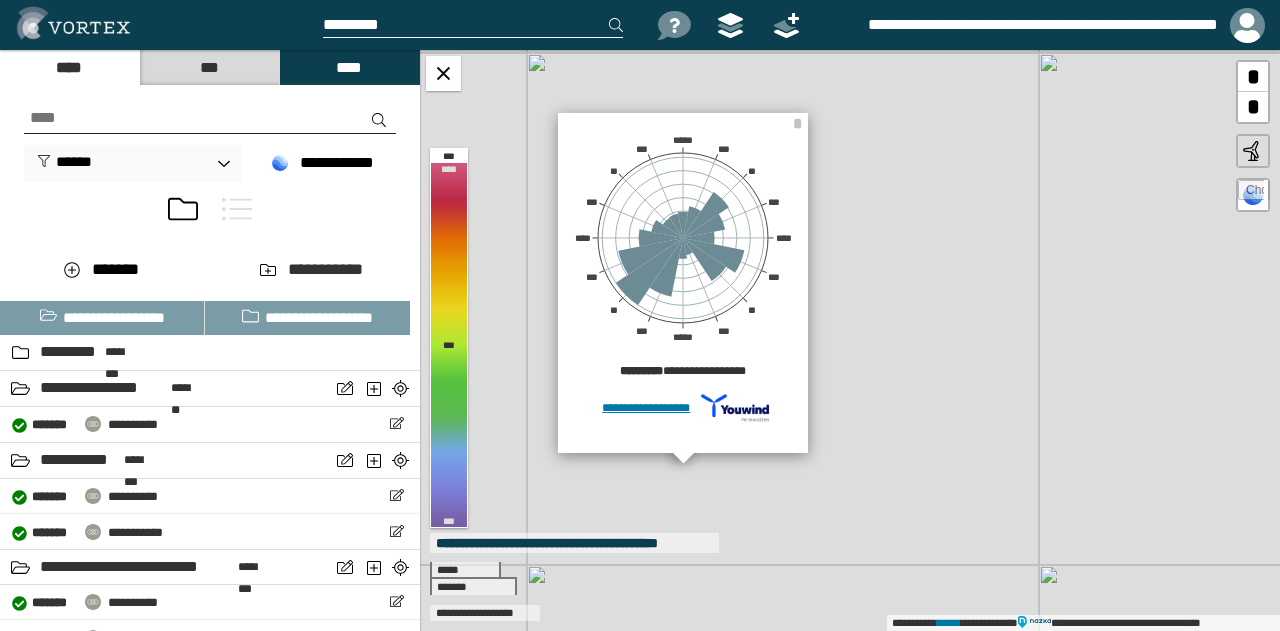 click on "**********" at bounding box center (850, 340) 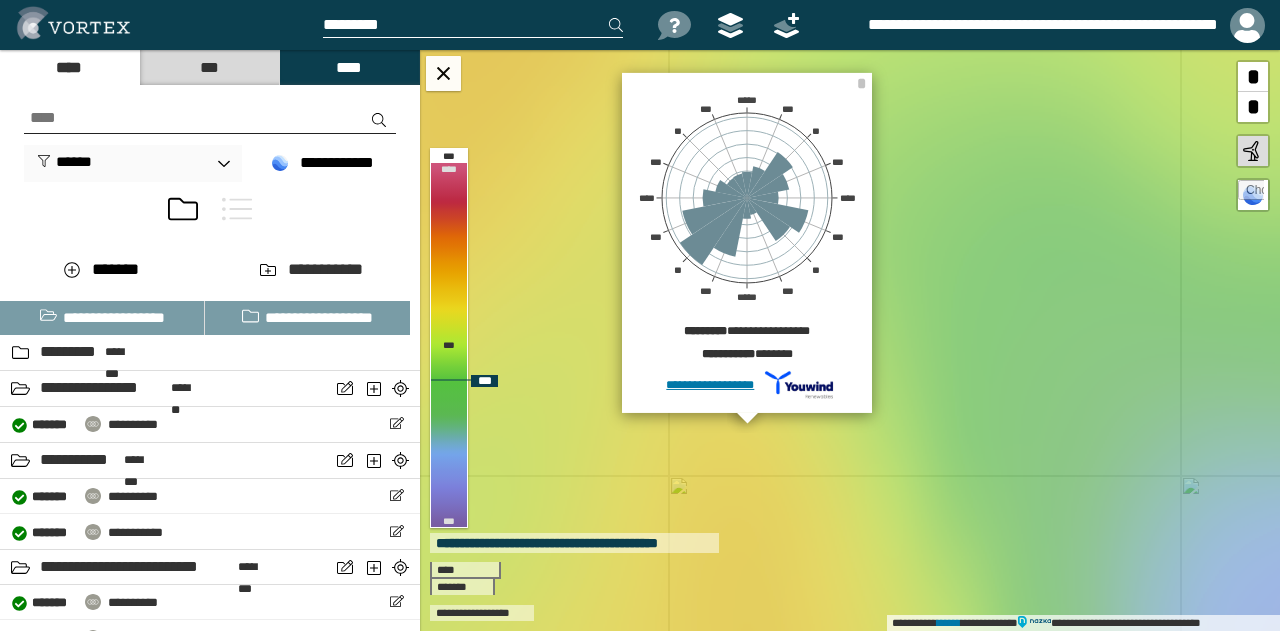 drag, startPoint x: 956, startPoint y: 305, endPoint x: 955, endPoint y: 339, distance: 34.0147 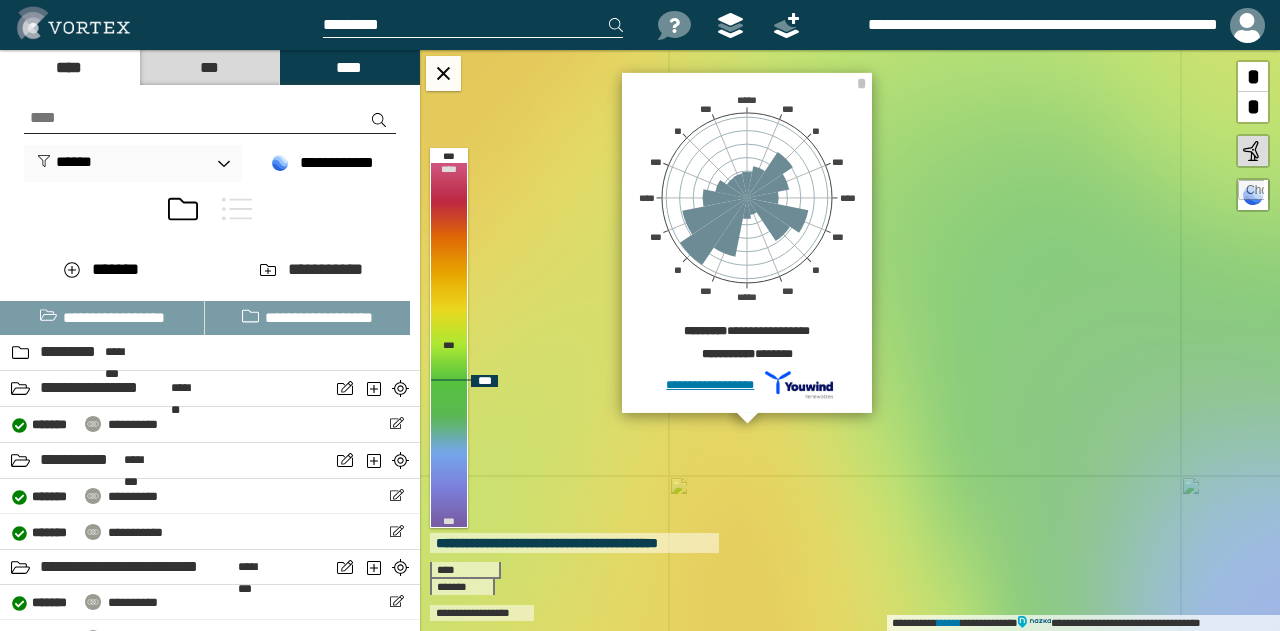 click on "**********" at bounding box center (850, 340) 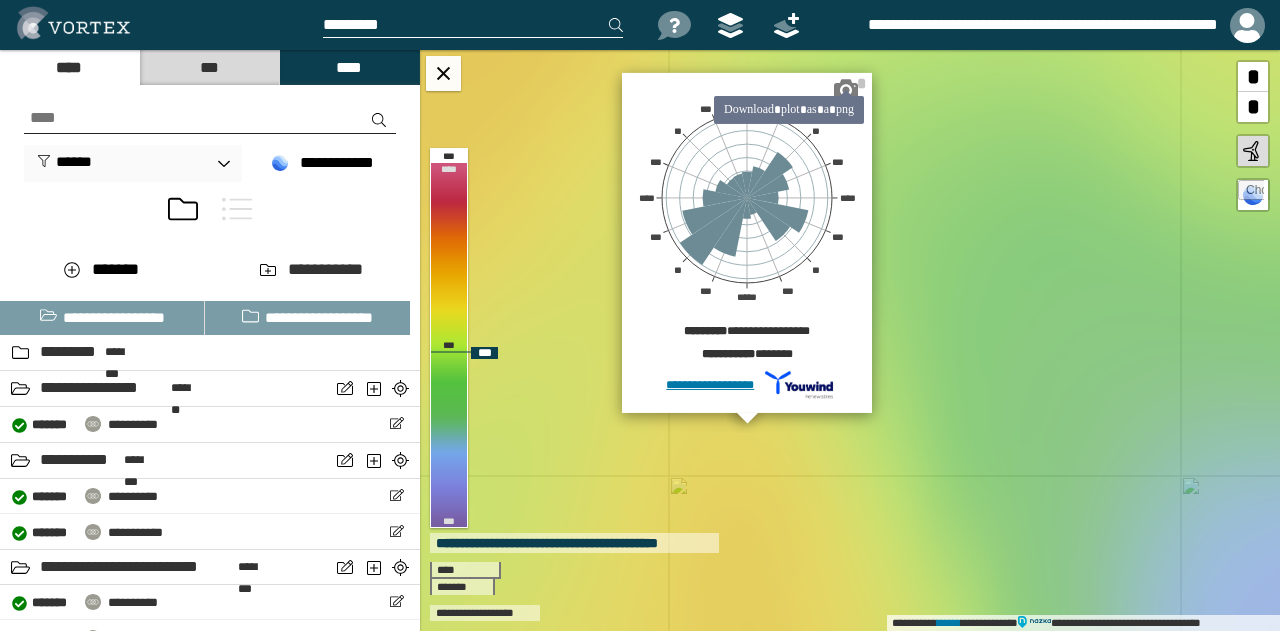 click 